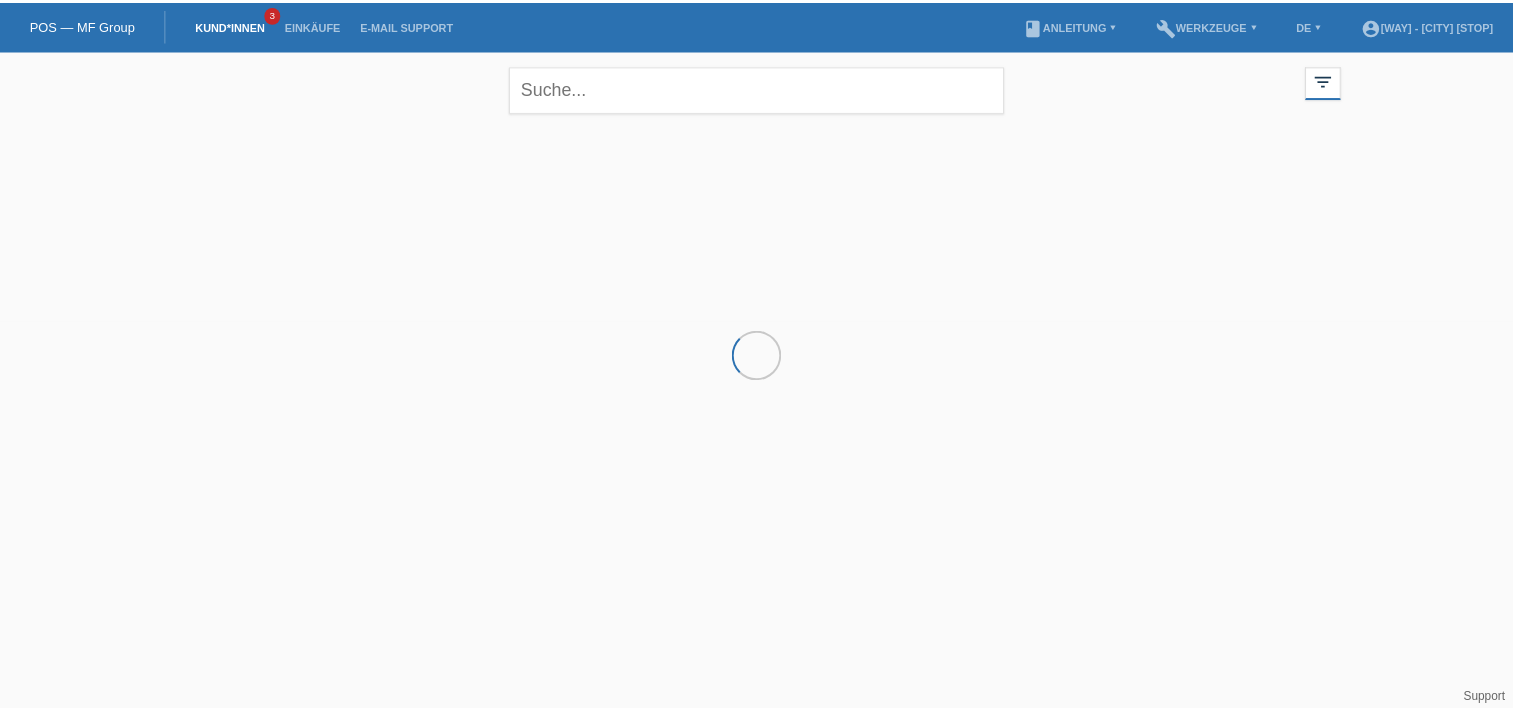 scroll, scrollTop: 0, scrollLeft: 0, axis: both 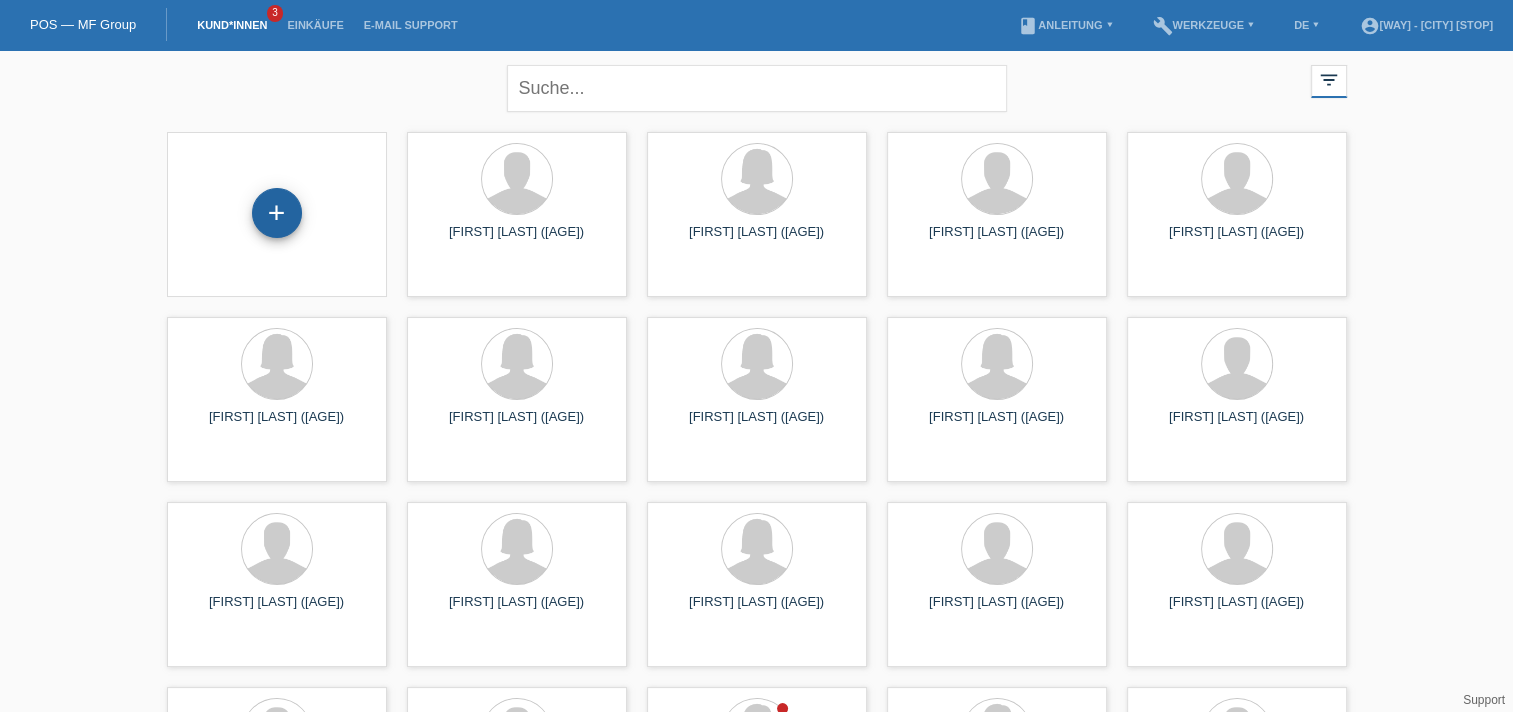 click on "+" at bounding box center (277, 213) 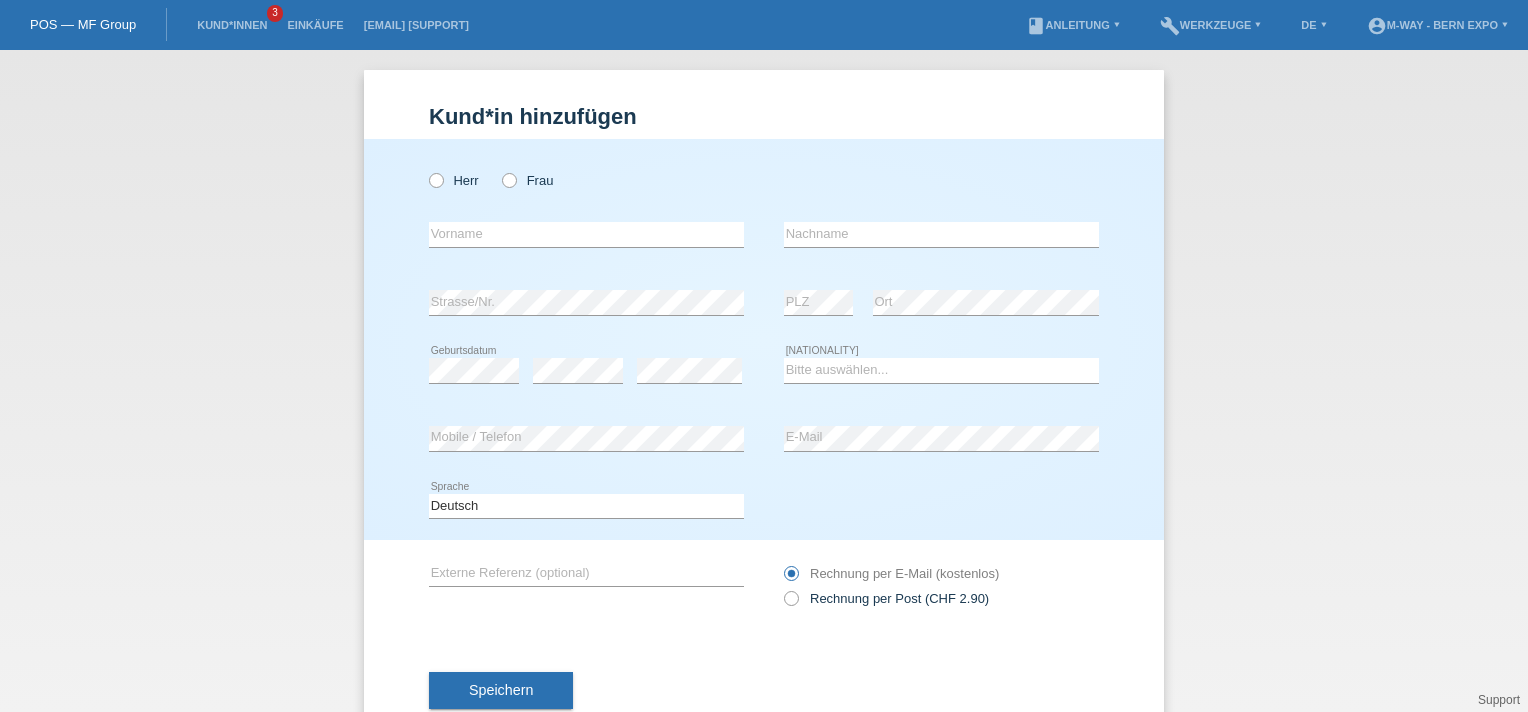 scroll, scrollTop: 0, scrollLeft: 0, axis: both 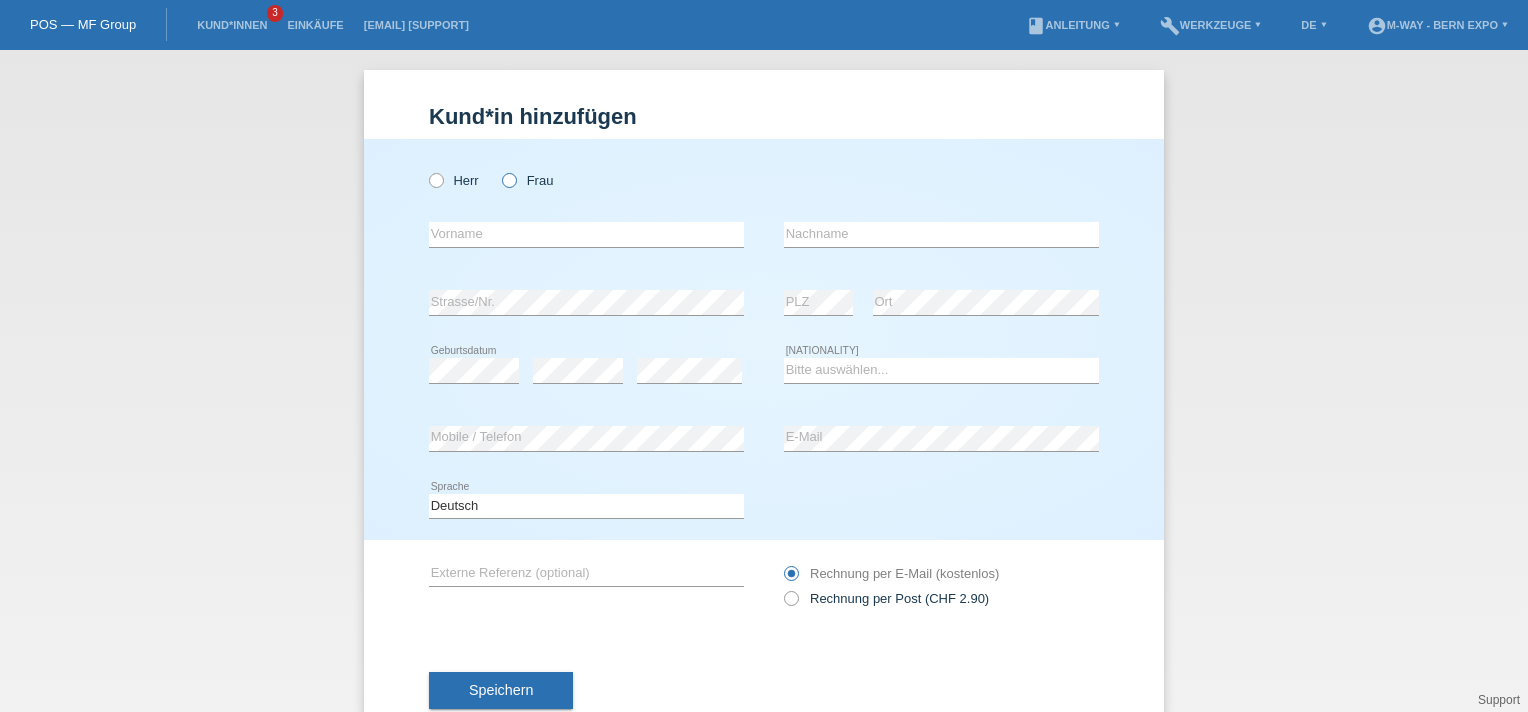 click at bounding box center [499, 170] 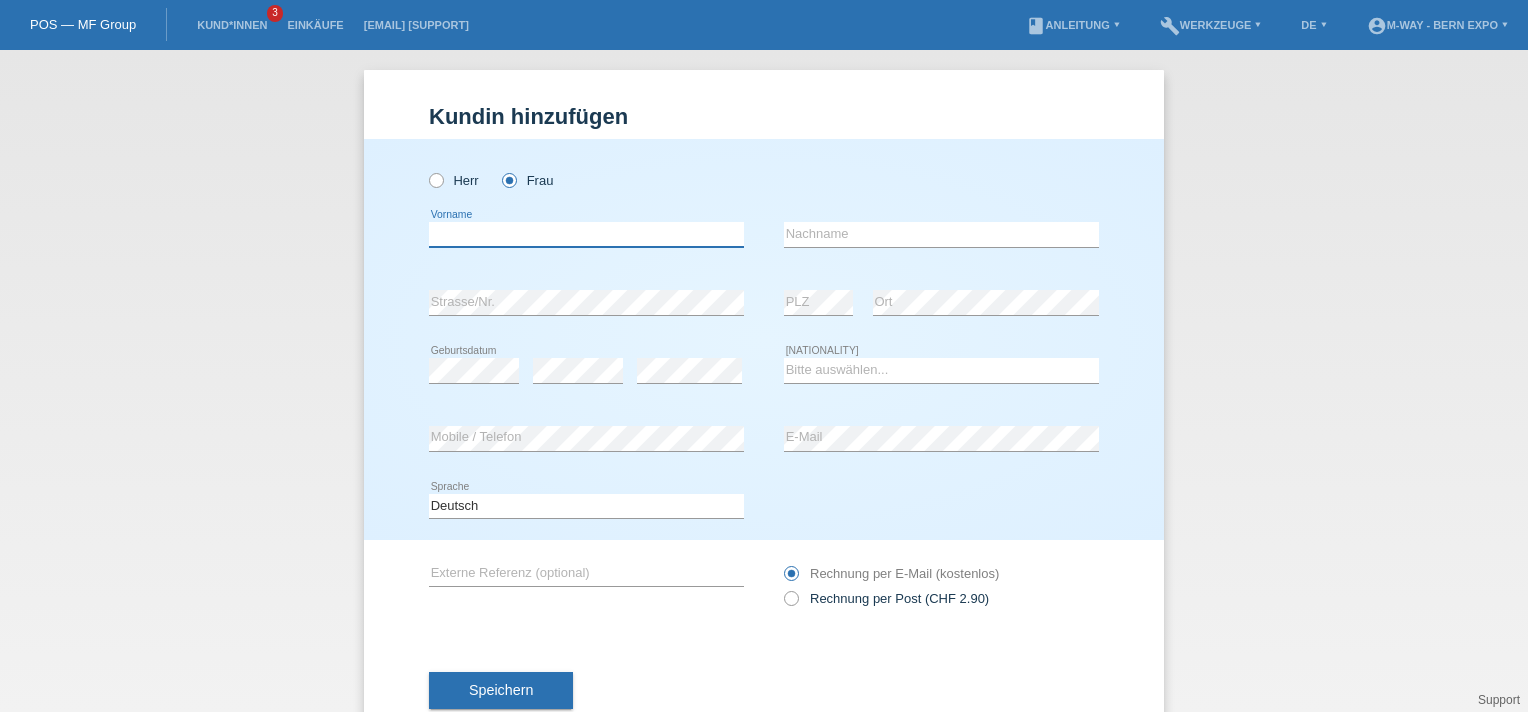 click at bounding box center [586, 234] 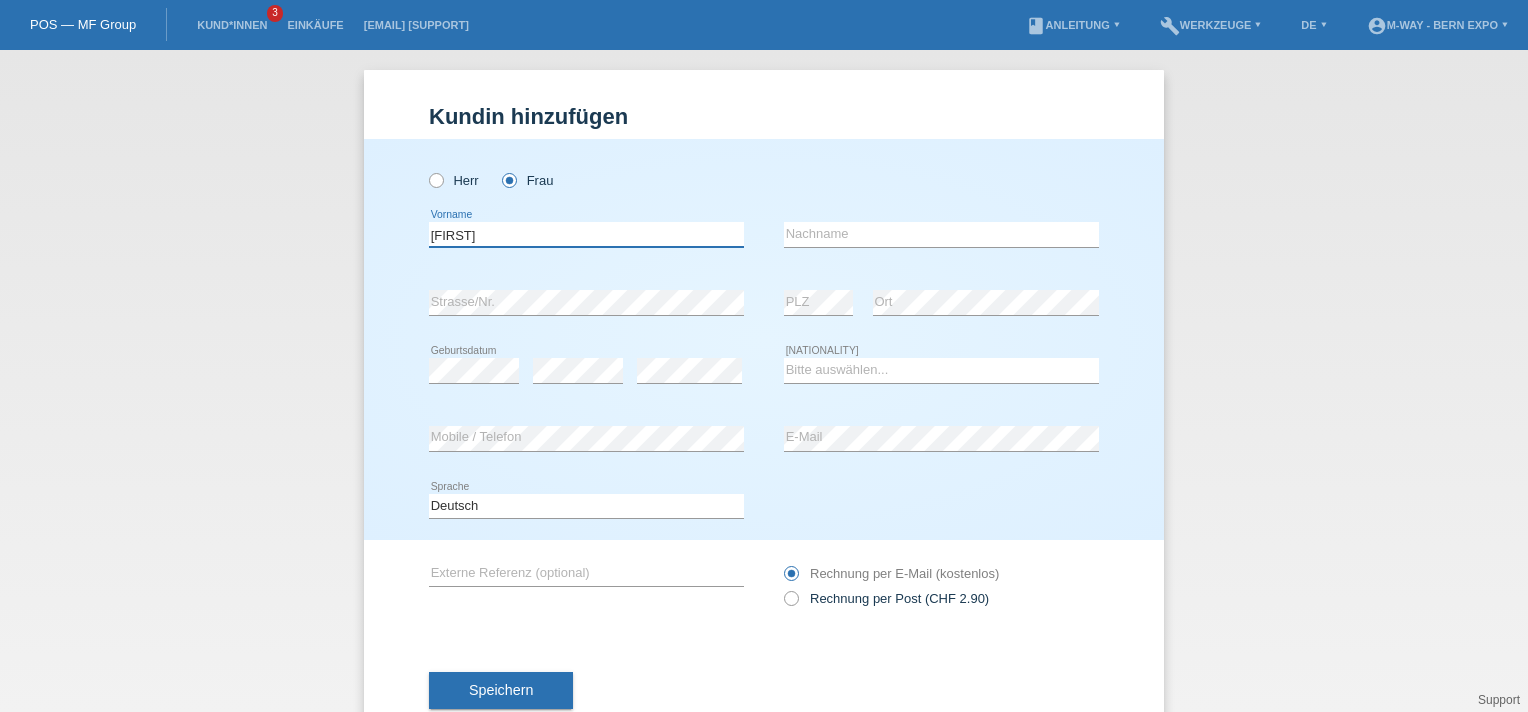 type on "[FIRST]" 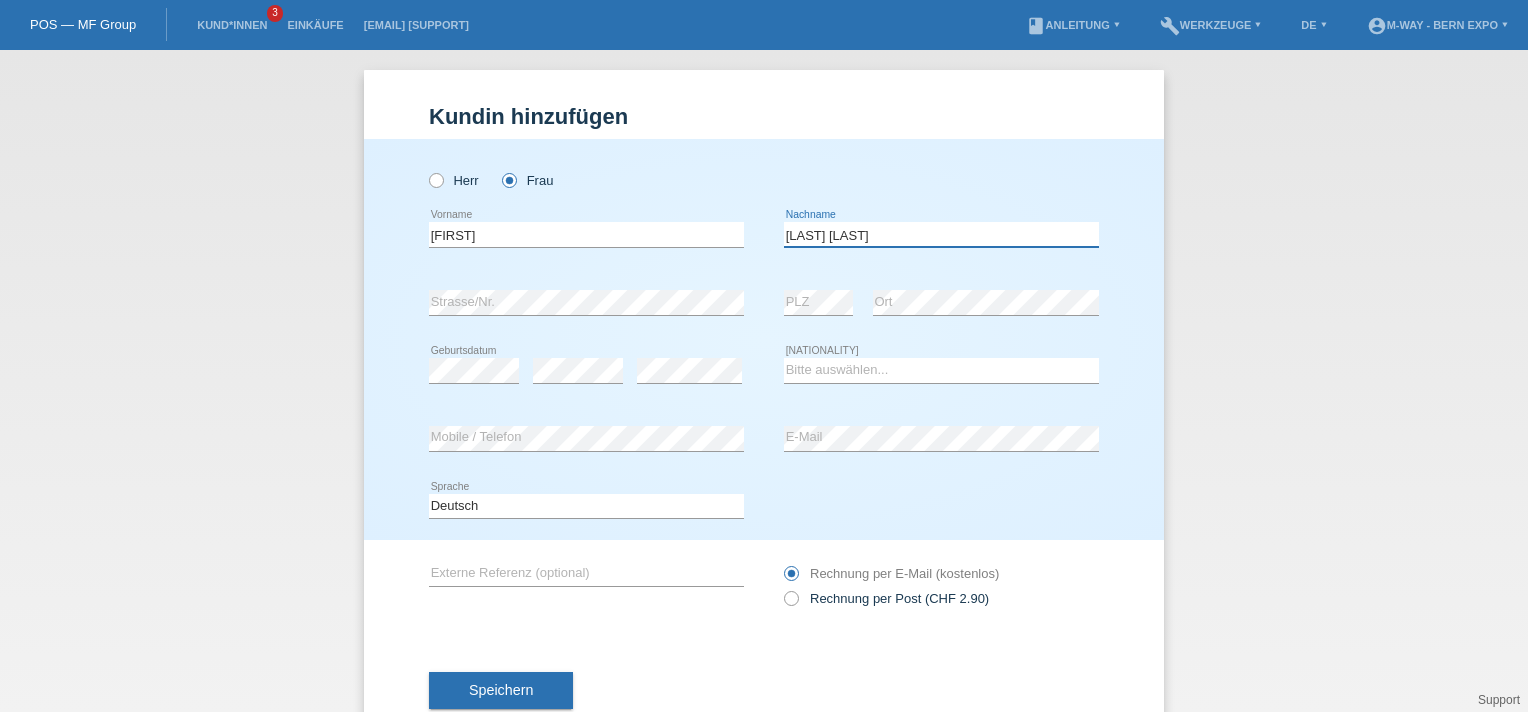 type on "[LAST] [LAST]" 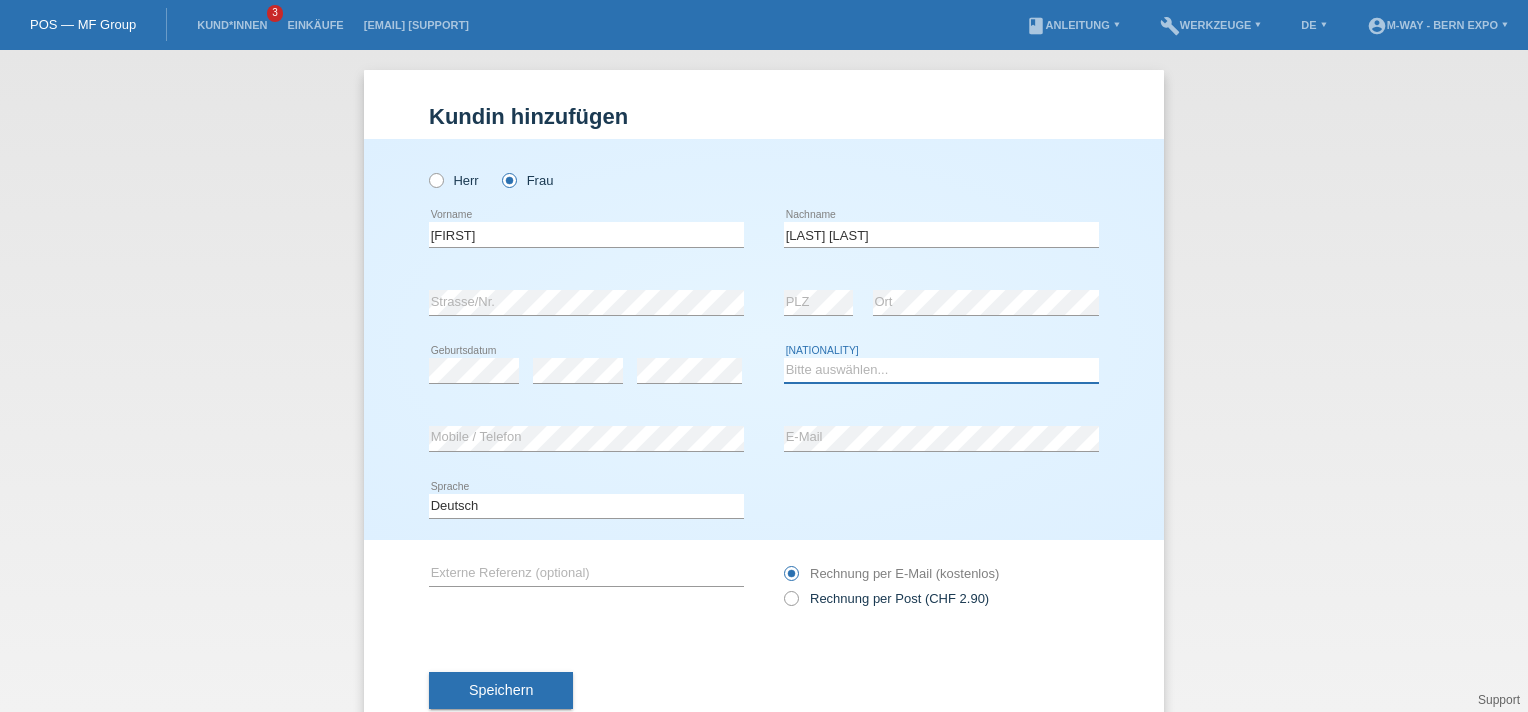click on "Bitte auswählen...
Schweiz
Deutschland
Liechtenstein
Österreich
------------
Afghanistan
Ägypten
Åland
Albanien
Algerien" at bounding box center (941, 370) 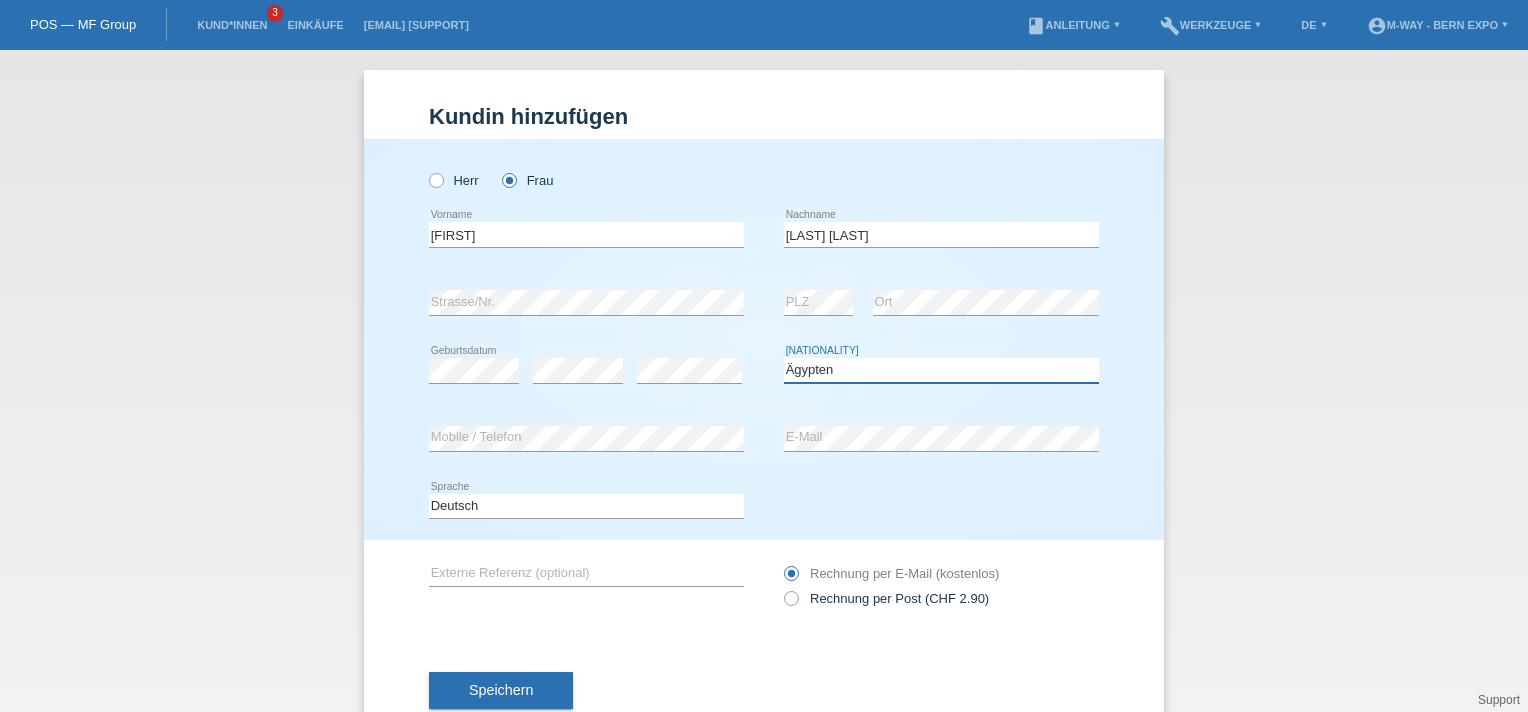 click on "Bitte auswählen...
Schweiz
Deutschland
Liechtenstein
Österreich
------------
Afghanistan
Ägypten
Åland
Albanien
Algerien" at bounding box center (941, 370) 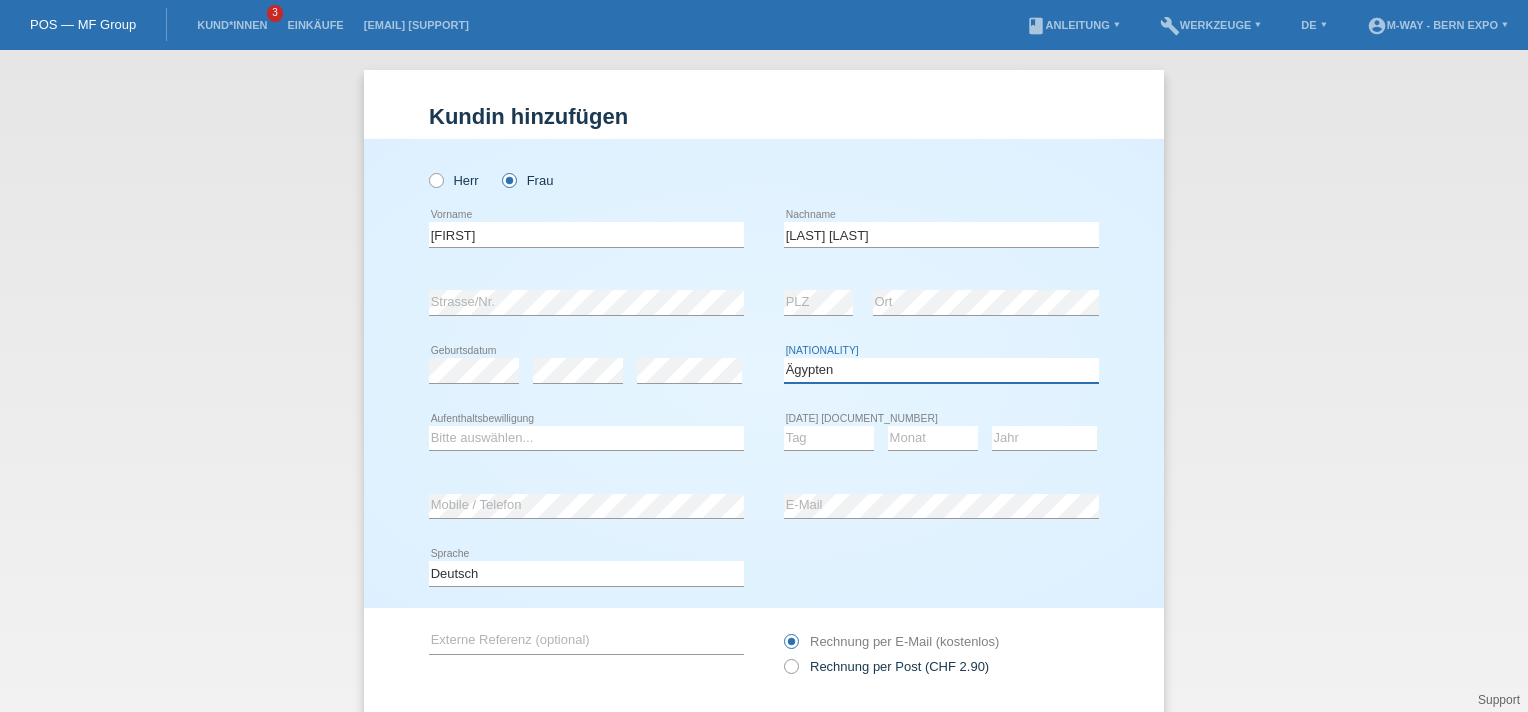 click on "Bitte auswählen...
Schweiz
Deutschland
Liechtenstein
Österreich
------------
Afghanistan
Ägypten
Åland
Albanien
Algerien" at bounding box center (941, 370) 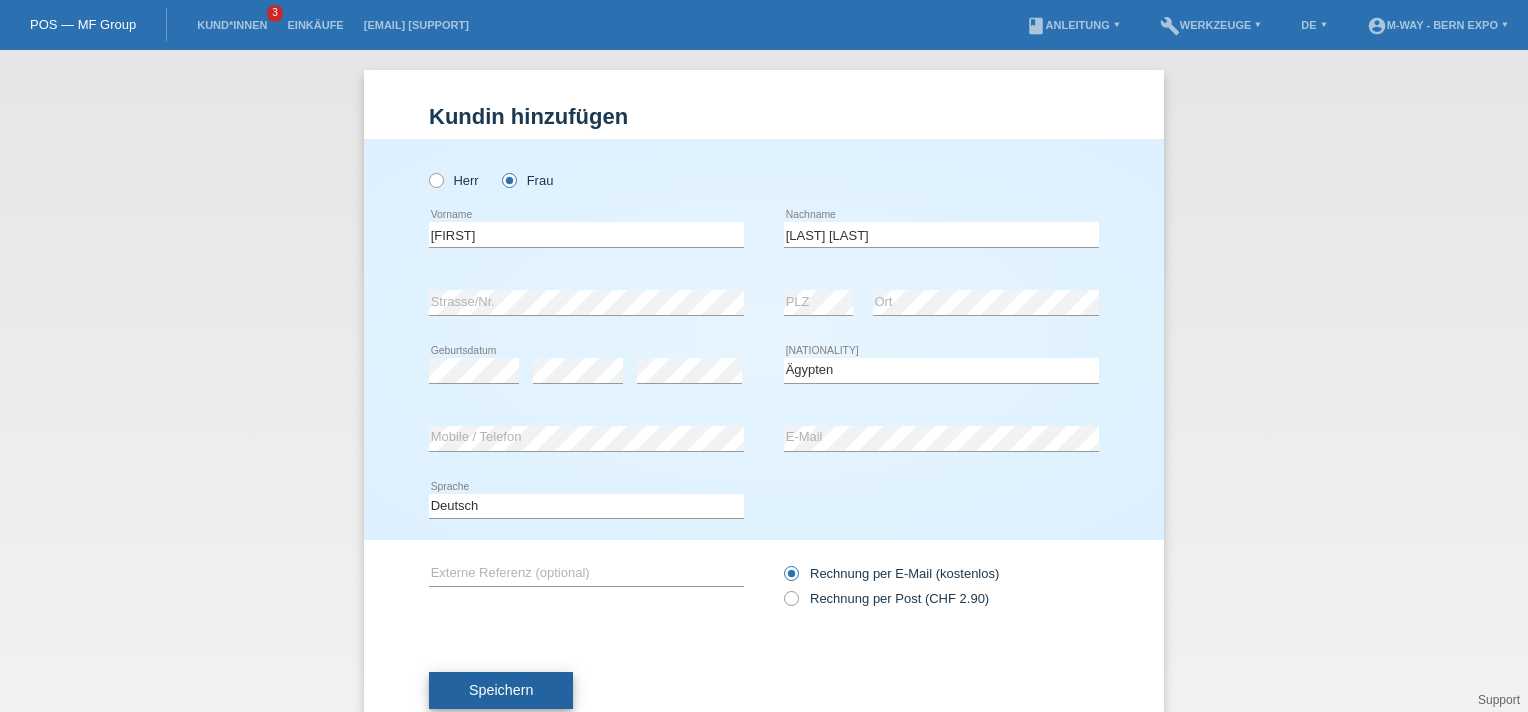 click on "Speichern" at bounding box center [501, 690] 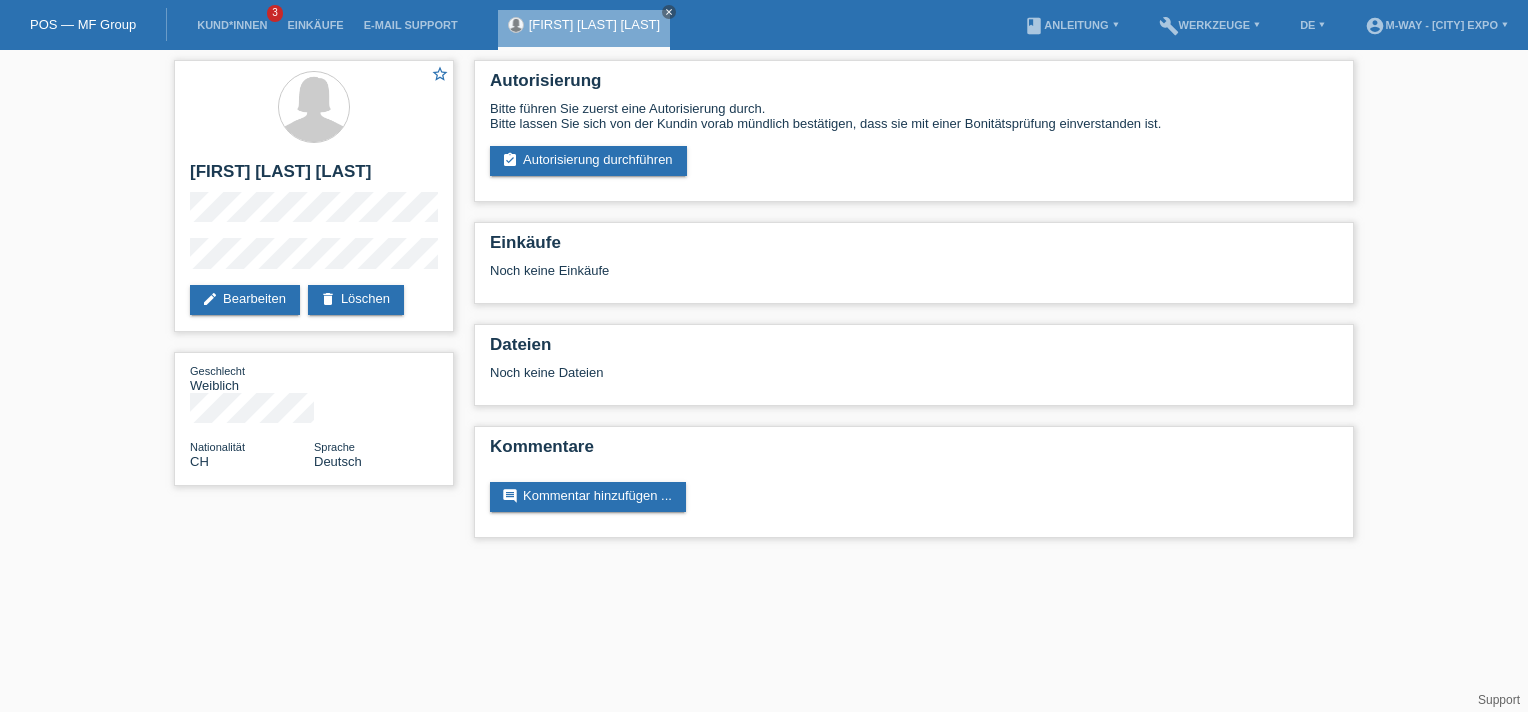 scroll, scrollTop: 0, scrollLeft: 0, axis: both 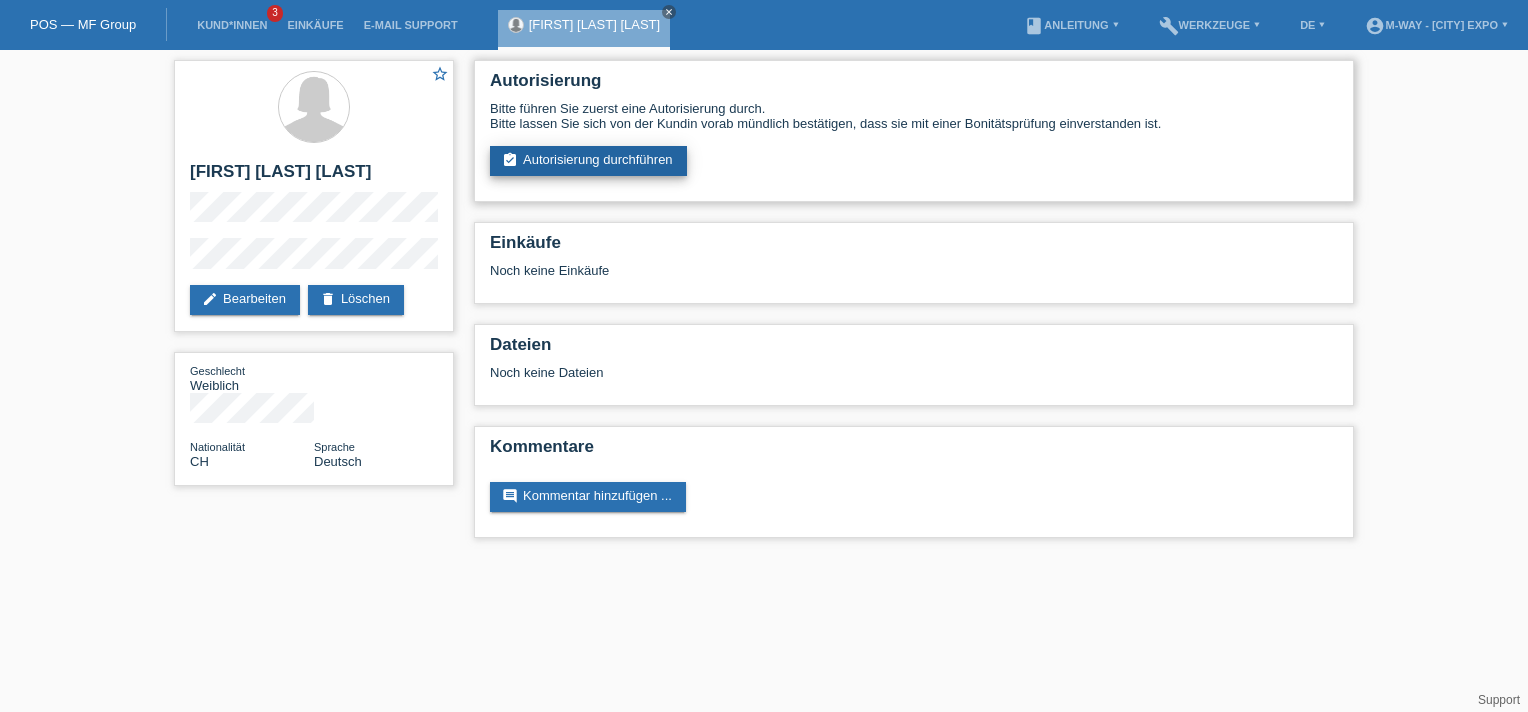 click on "assignment_turned_in  Autorisierung durchführen" at bounding box center [588, 161] 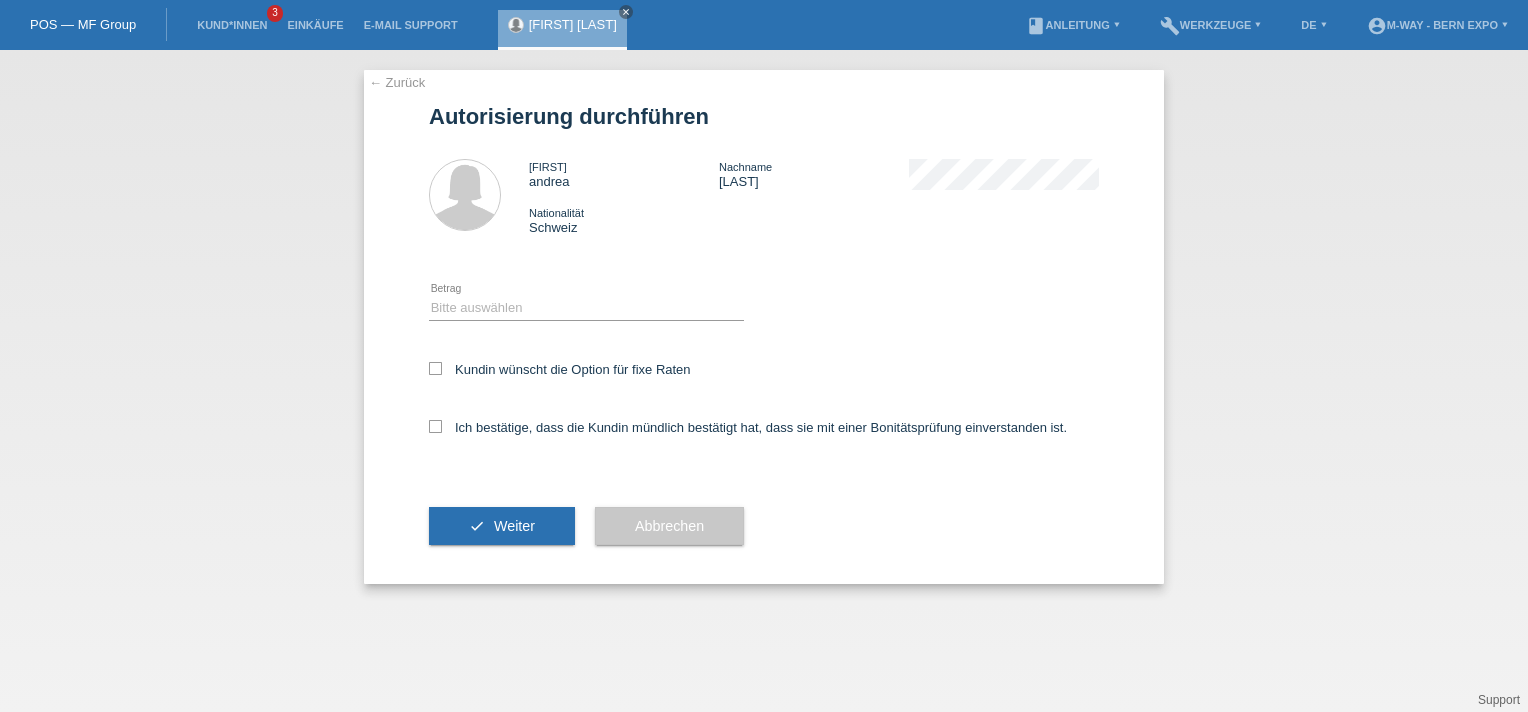scroll, scrollTop: 0, scrollLeft: 0, axis: both 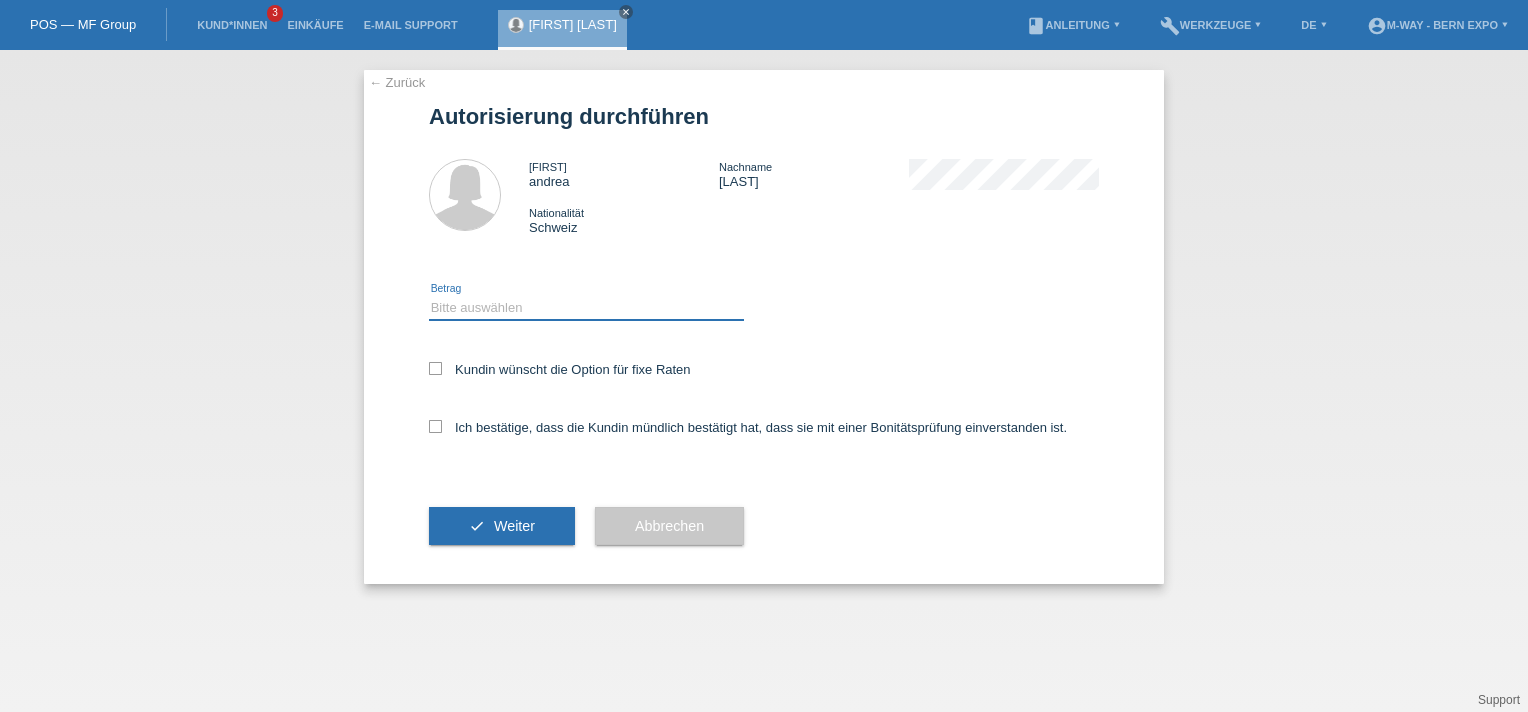 click on "Bitte auswählen
CHF 1.00 - CHF 499.00
CHF 500.00 - CHF 1'999.00
CHF 2'000.00 - CHF 15'000.00" at bounding box center [586, 308] 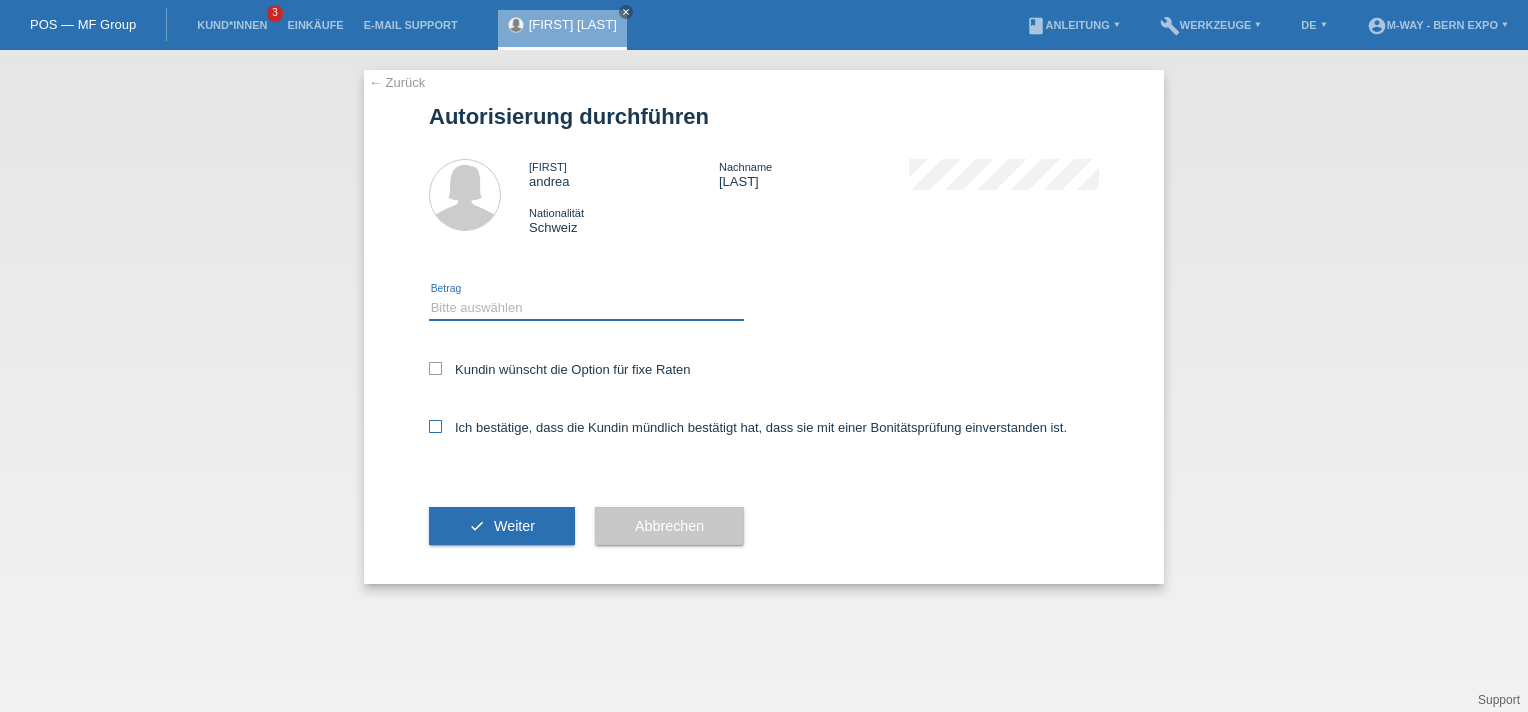 select on "3" 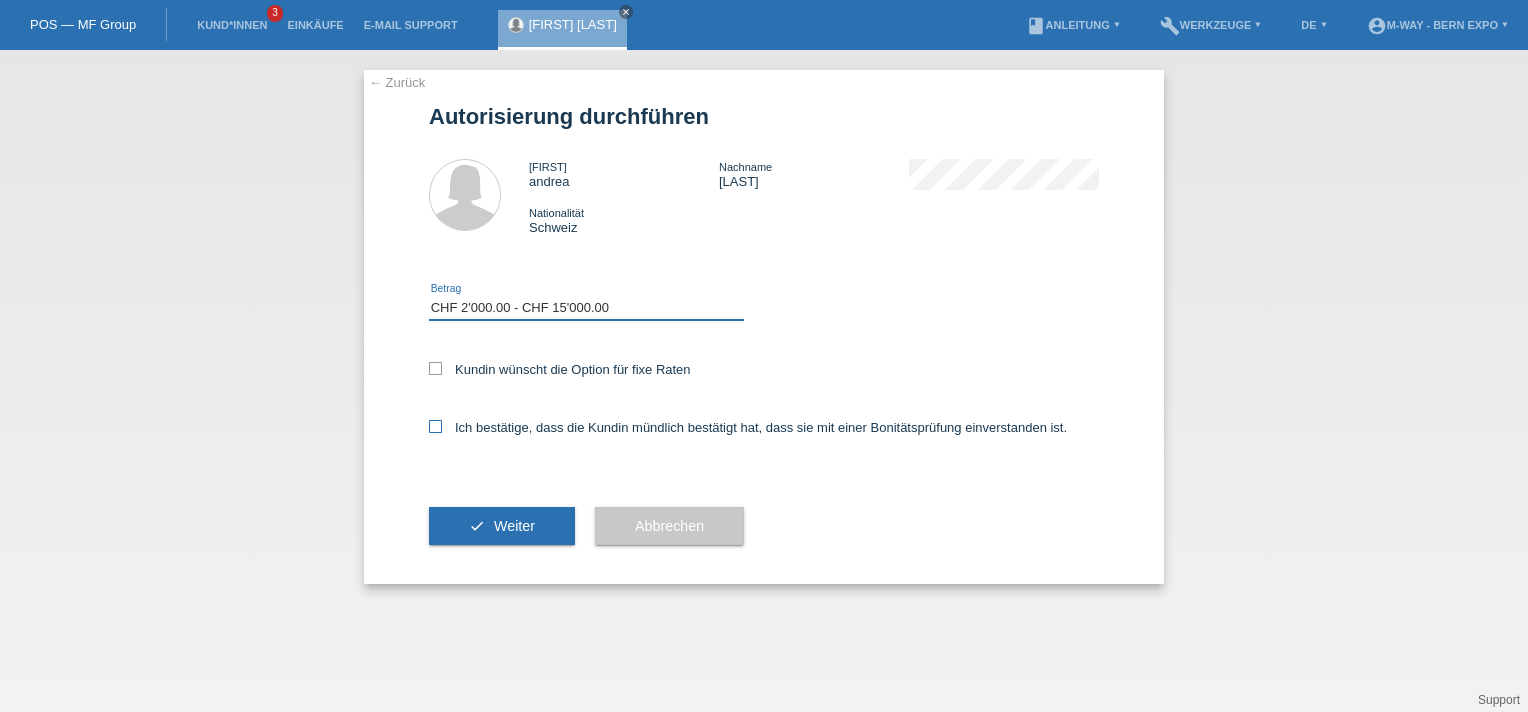 click on "Bitte auswählen
CHF 1.00 - CHF 499.00
CHF 500.00 - CHF 1'999.00
CHF 2'000.00 - CHF 15'000.00" at bounding box center [586, 308] 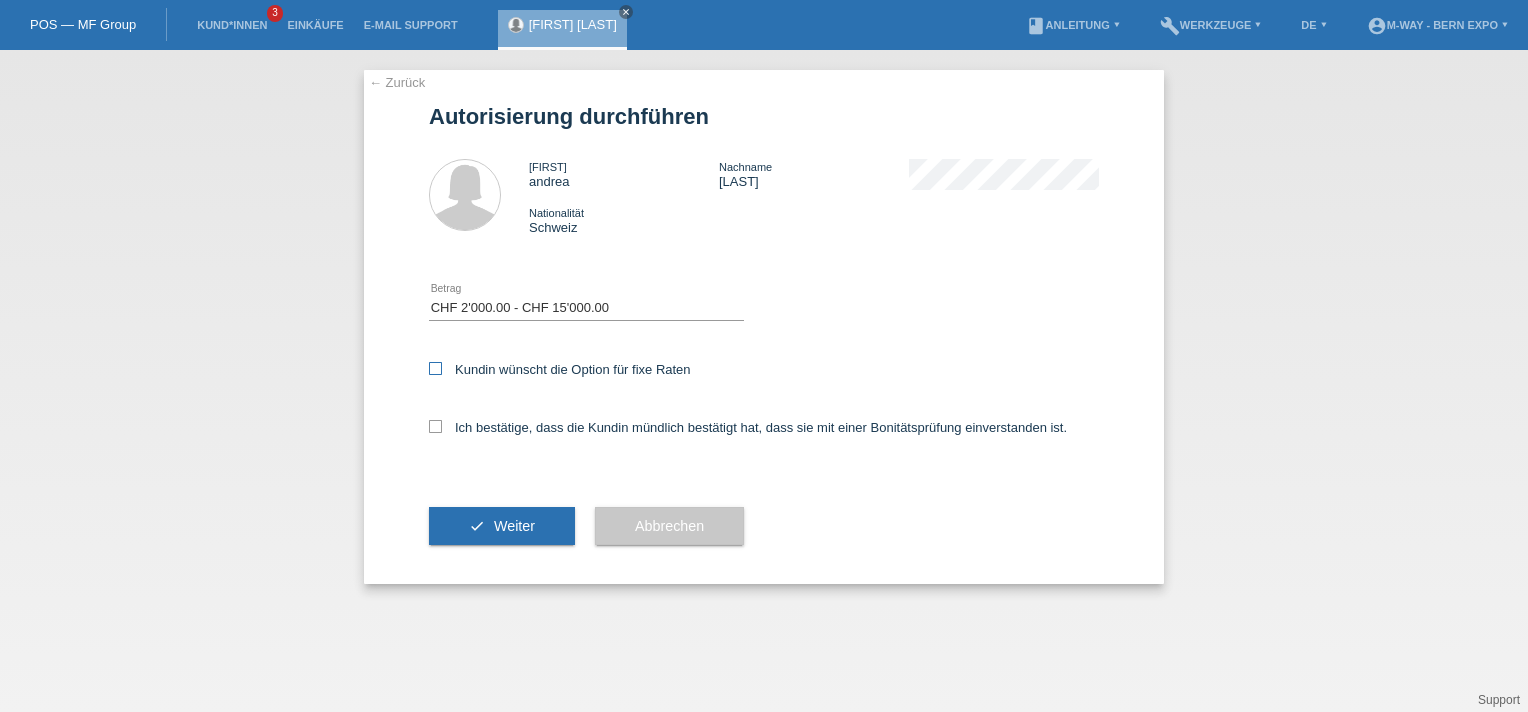 click at bounding box center (435, 368) 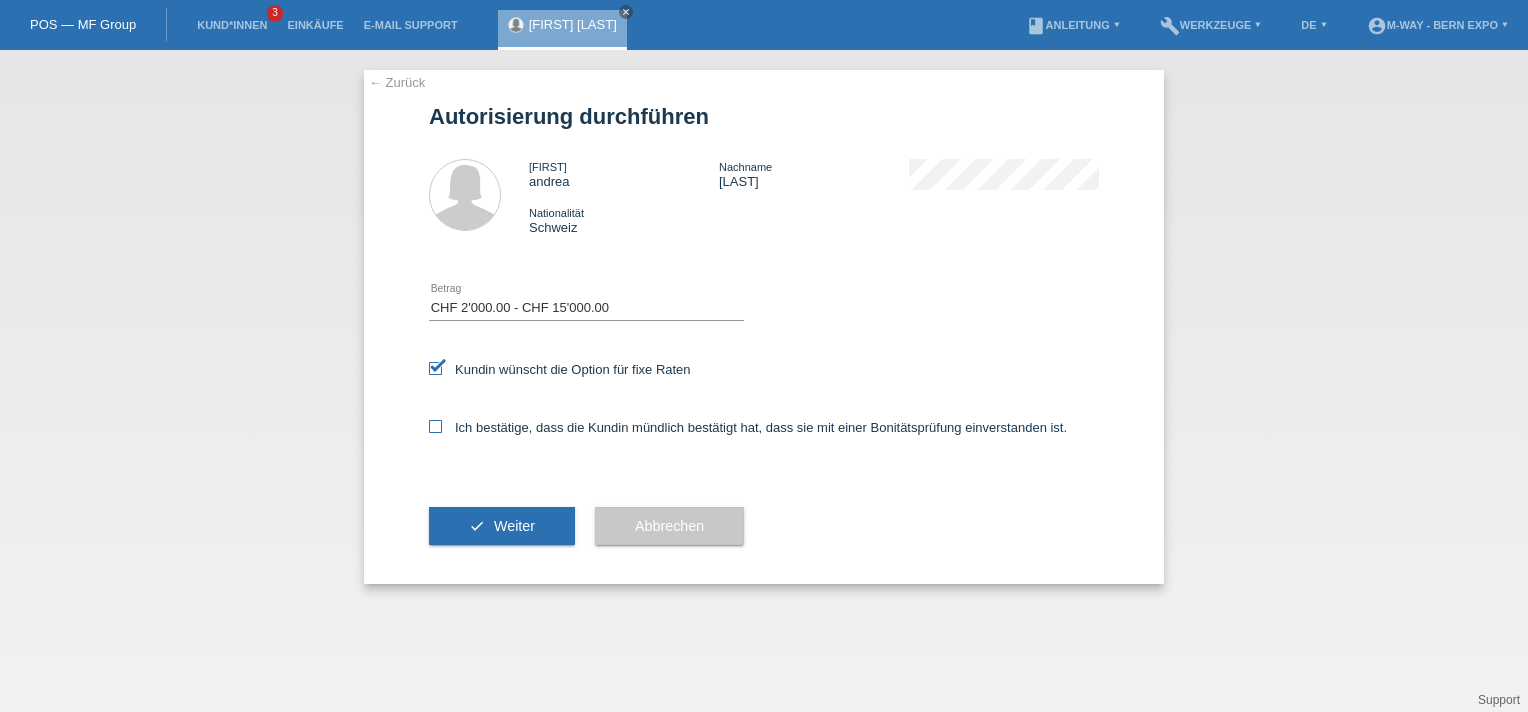 click at bounding box center (435, 426) 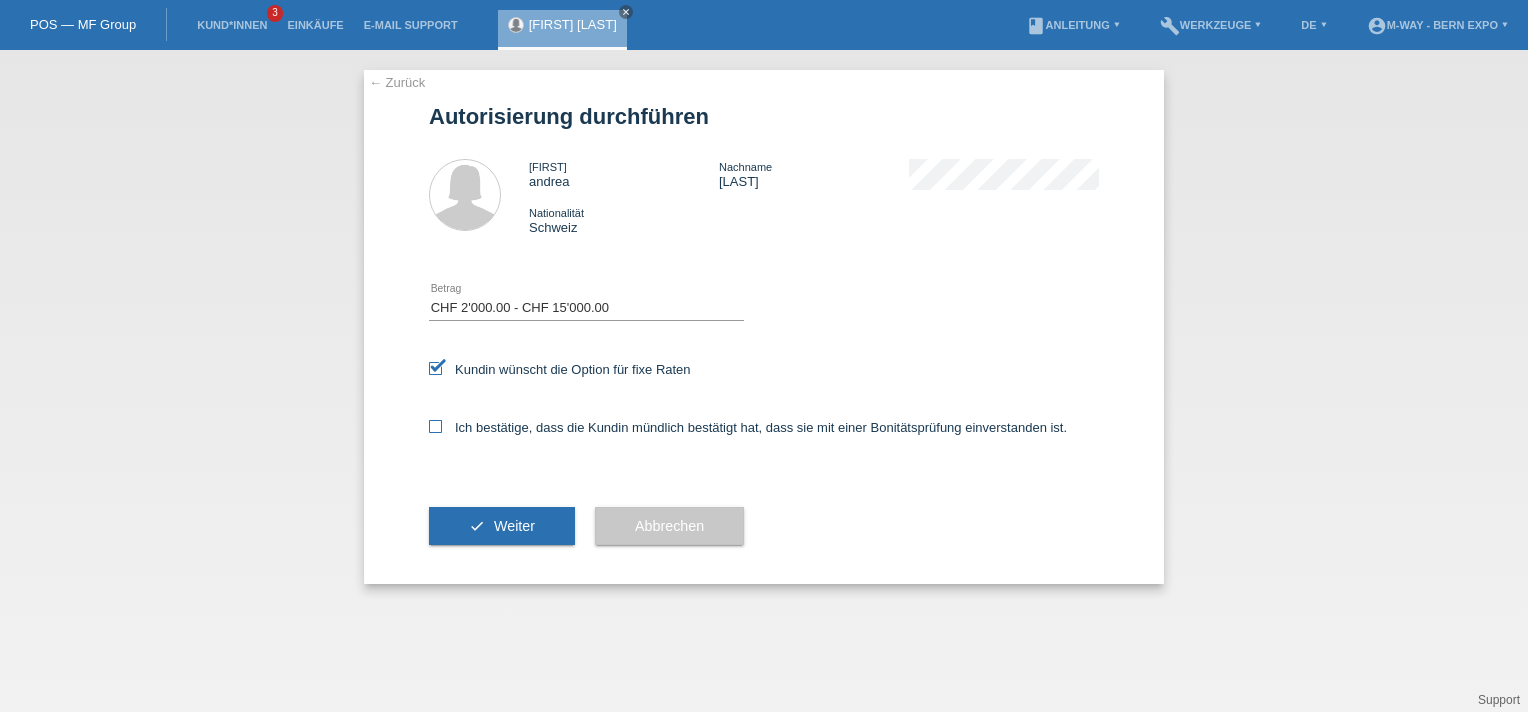 click on "Ich bestätige, dass die Kundin mündlich bestätigt hat, dass sie mit einer Bonitätsprüfung einverstanden ist." at bounding box center [435, 426] 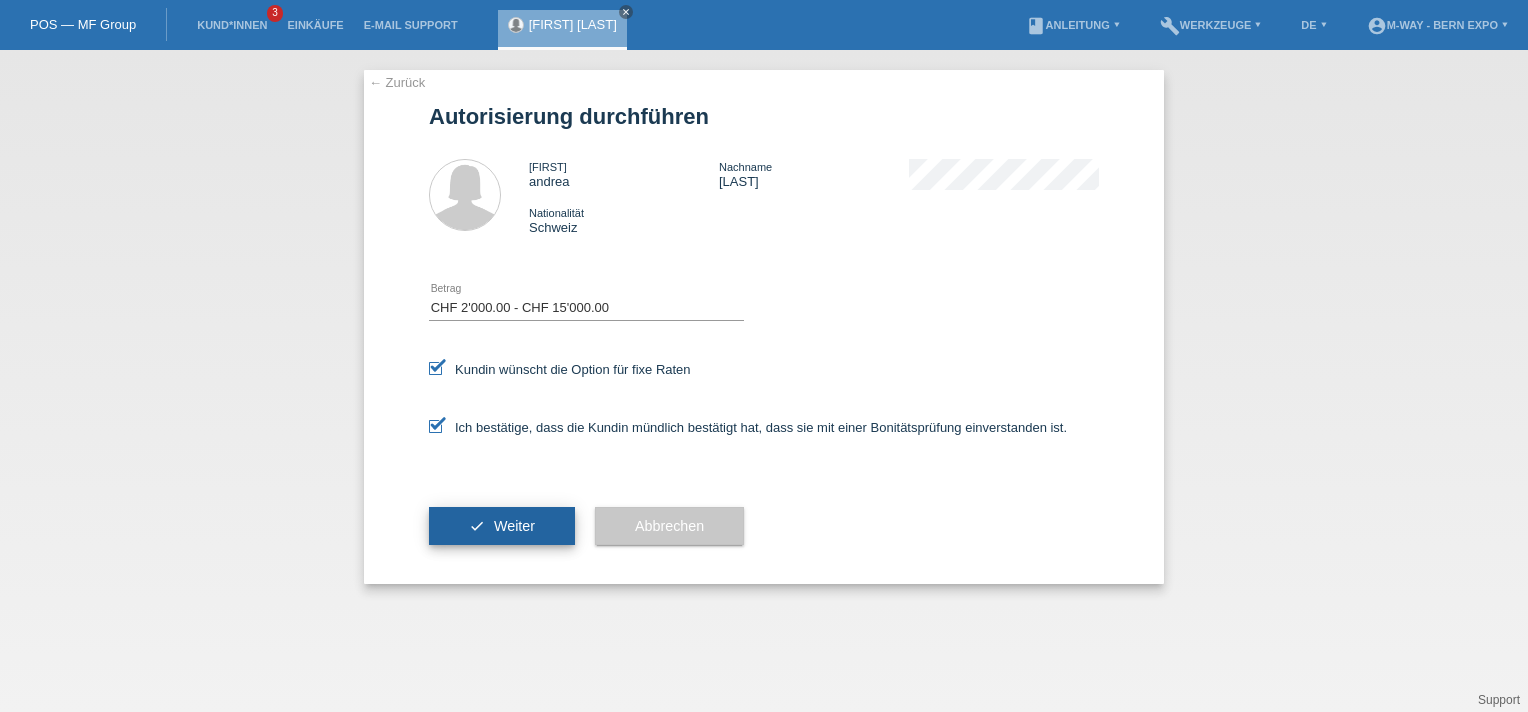 click on "check" at bounding box center [477, 526] 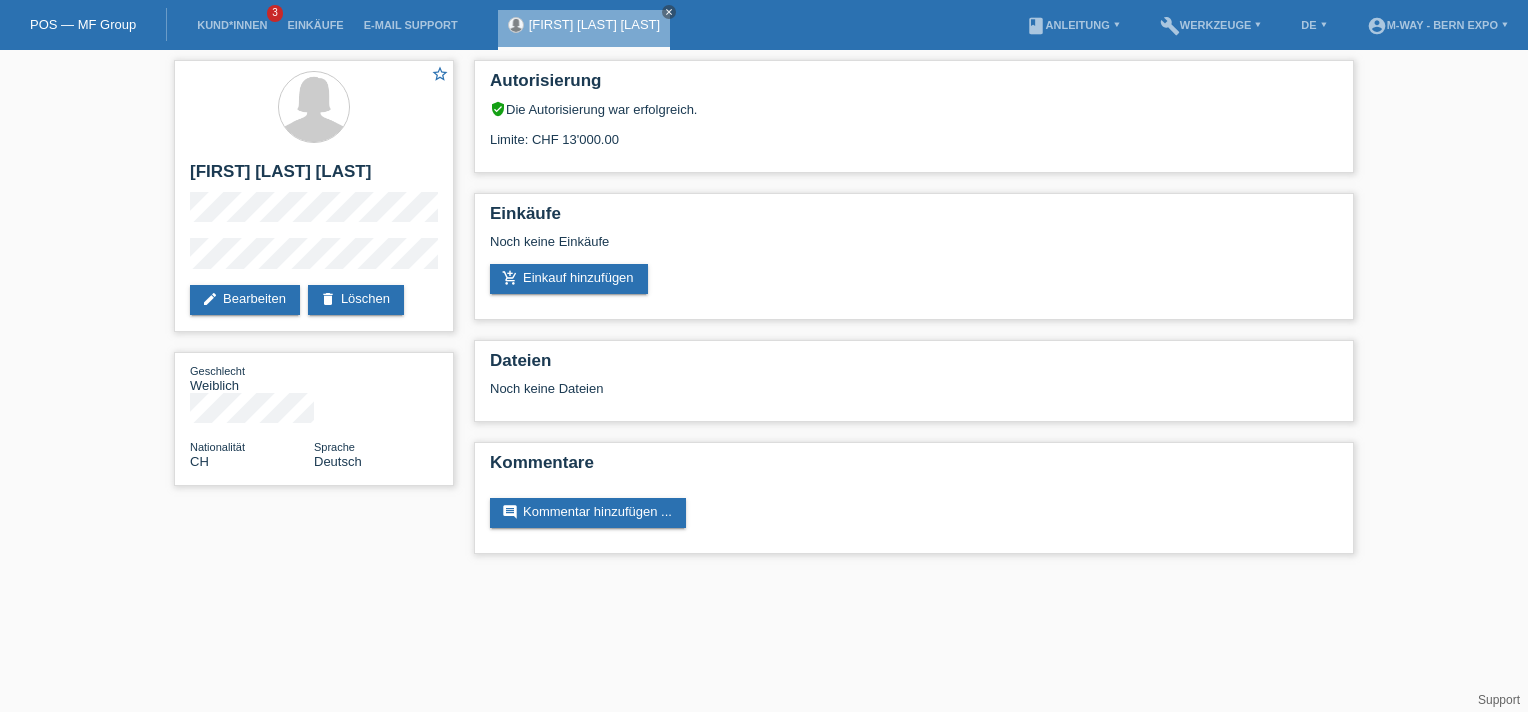 scroll, scrollTop: 0, scrollLeft: 0, axis: both 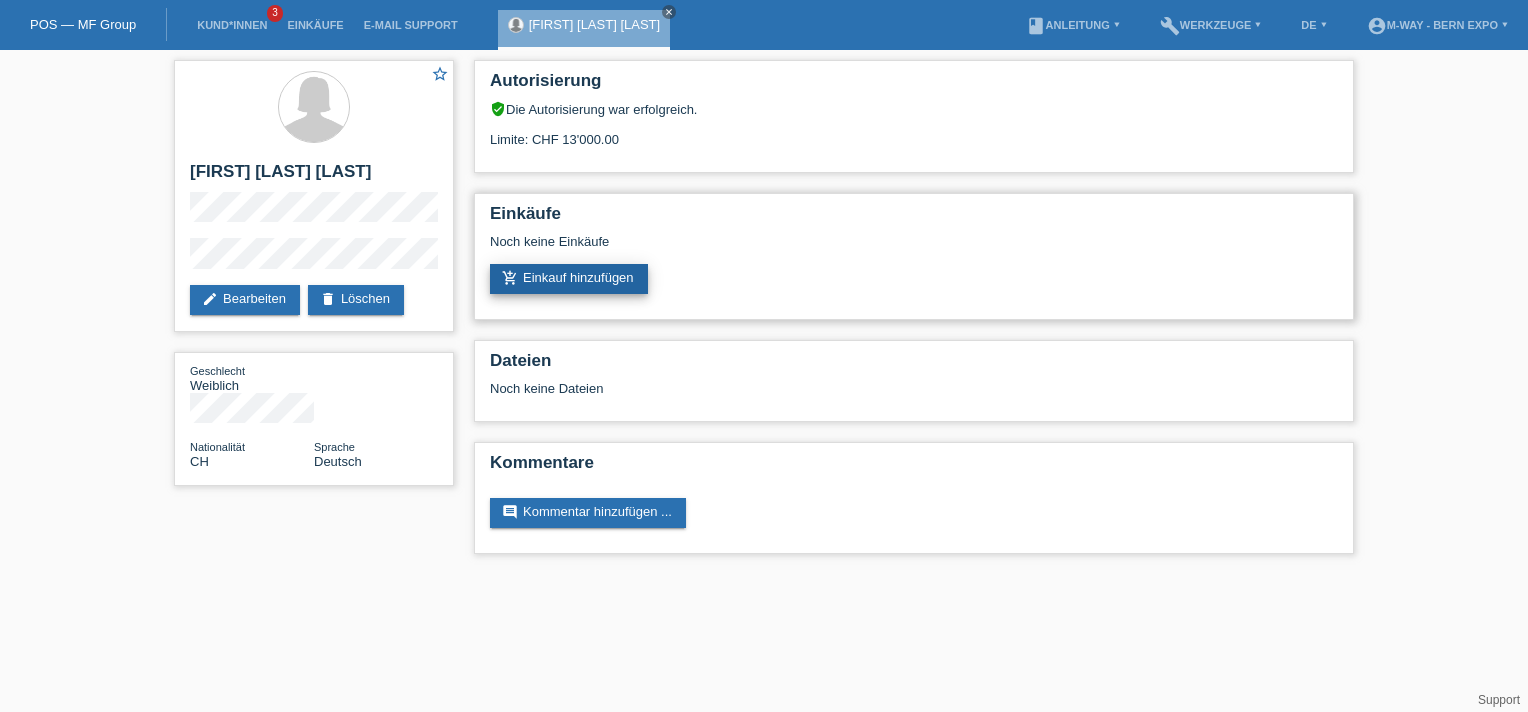 click on "add_shopping_cart  Einkauf hinzufügen" at bounding box center (569, 279) 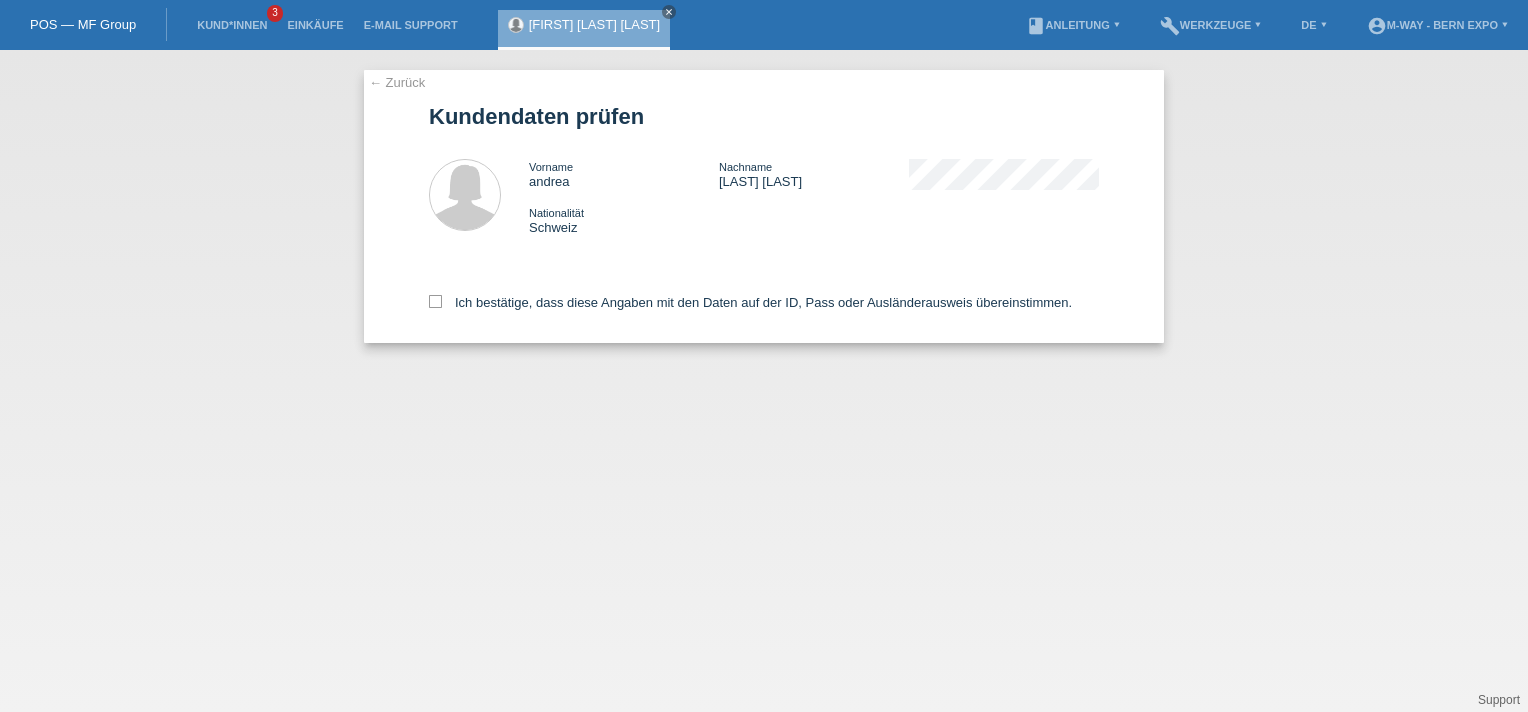 scroll, scrollTop: 0, scrollLeft: 0, axis: both 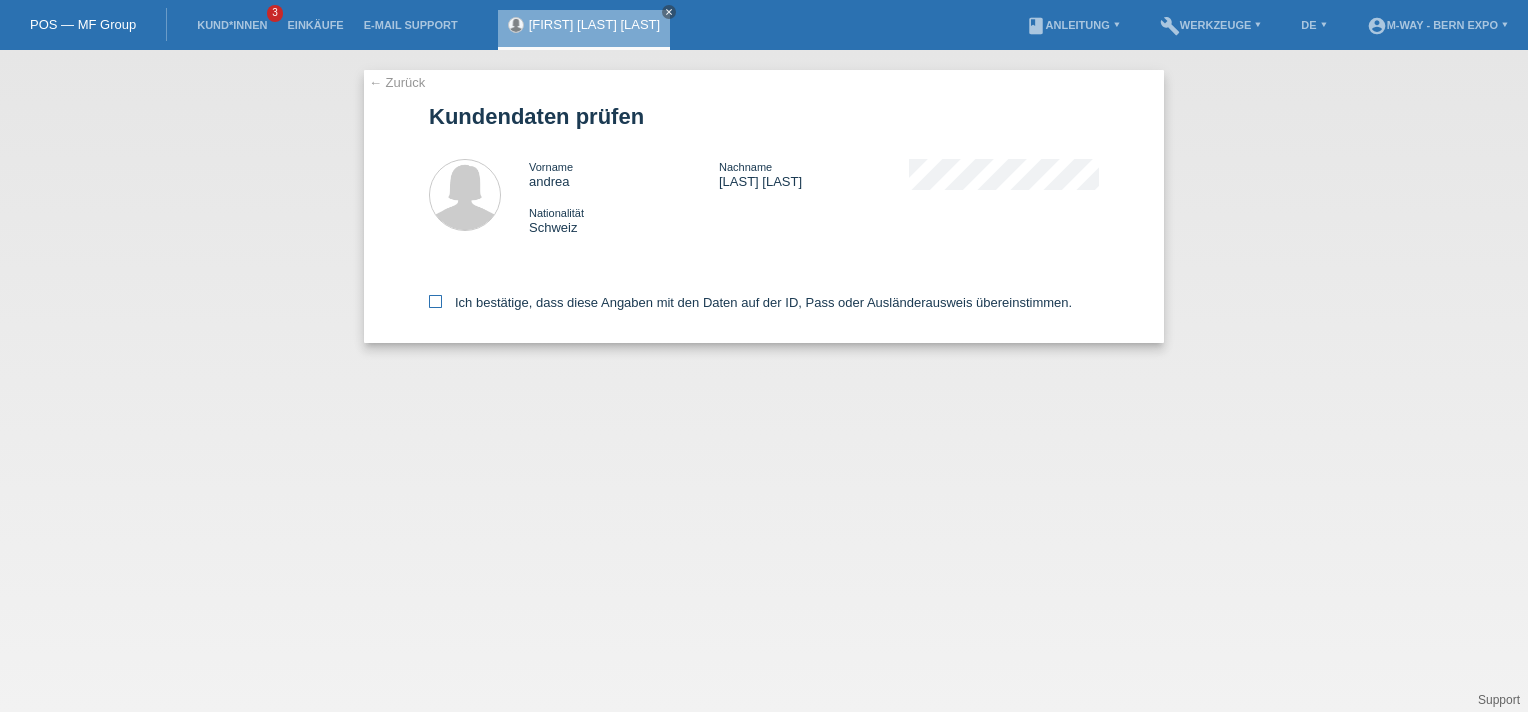 click at bounding box center [435, 301] 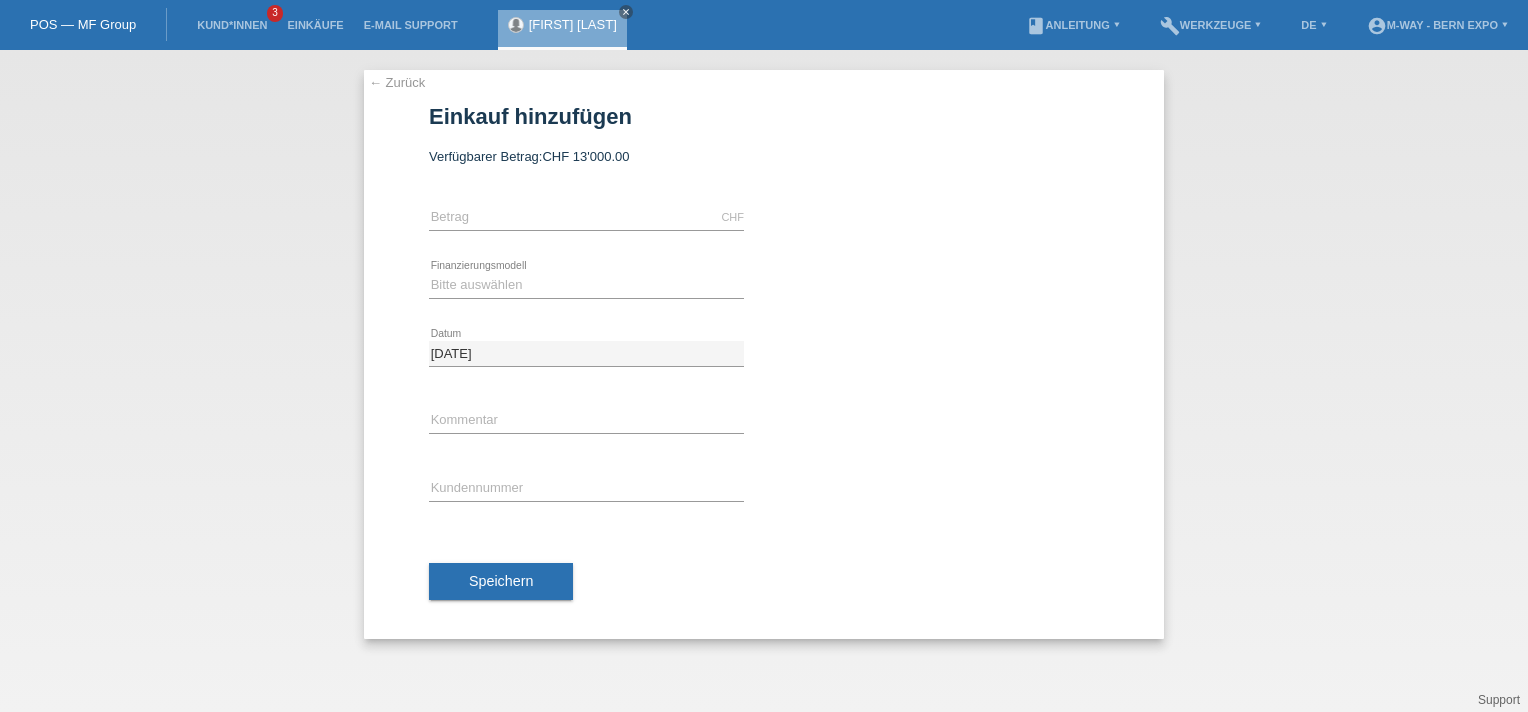 scroll, scrollTop: 0, scrollLeft: 0, axis: both 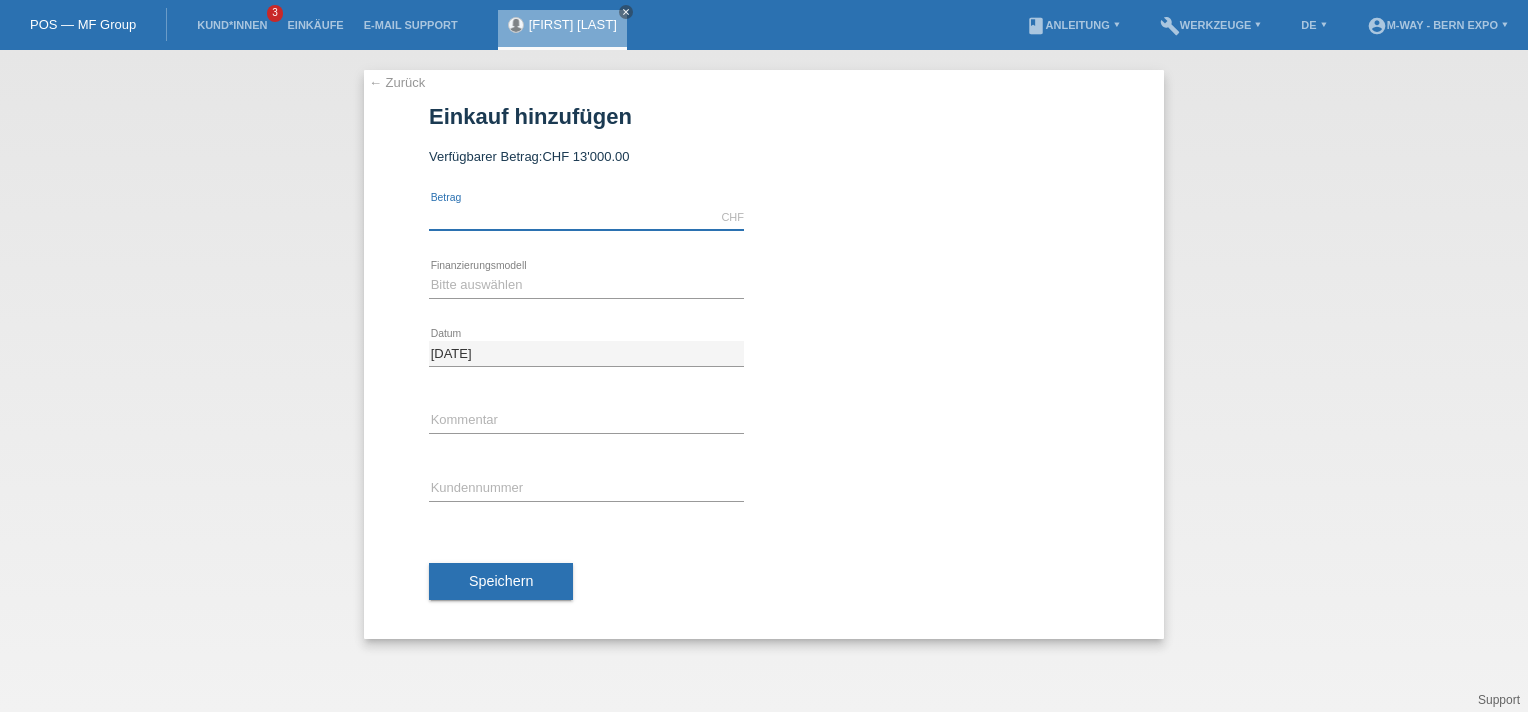 click at bounding box center (586, 217) 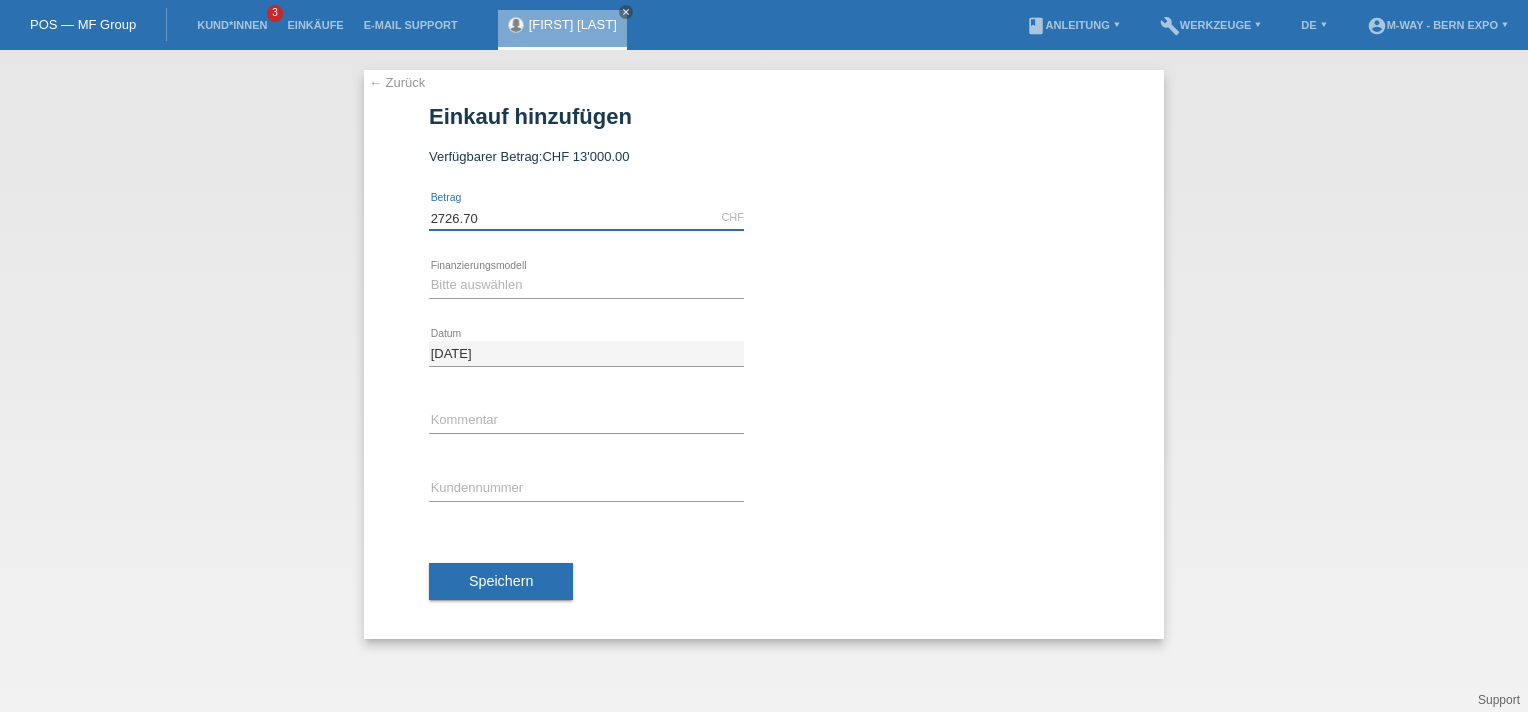 type on "2726.70" 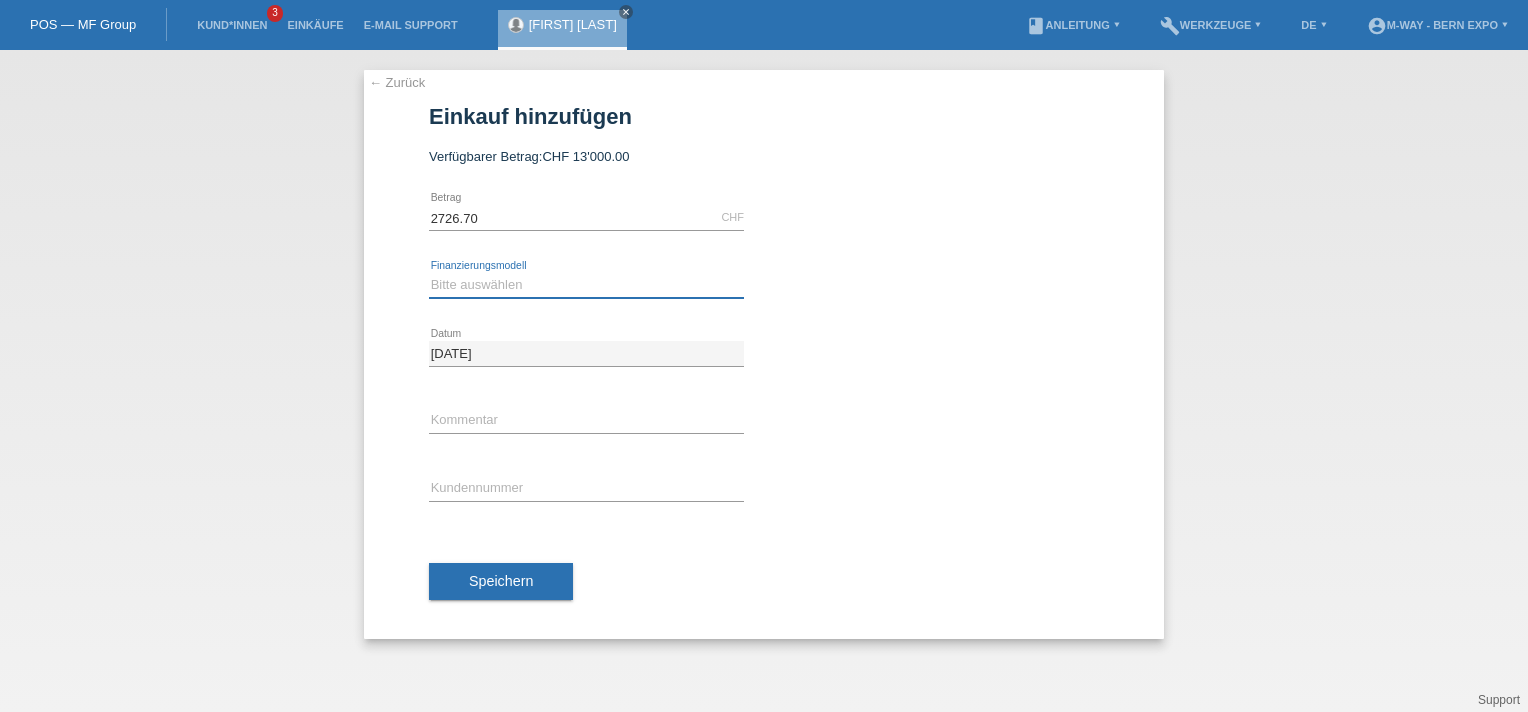 click on "Bitte auswählen
Fixe Raten
Kauf auf Rechnung mit Teilzahlungsoption" at bounding box center [586, 285] 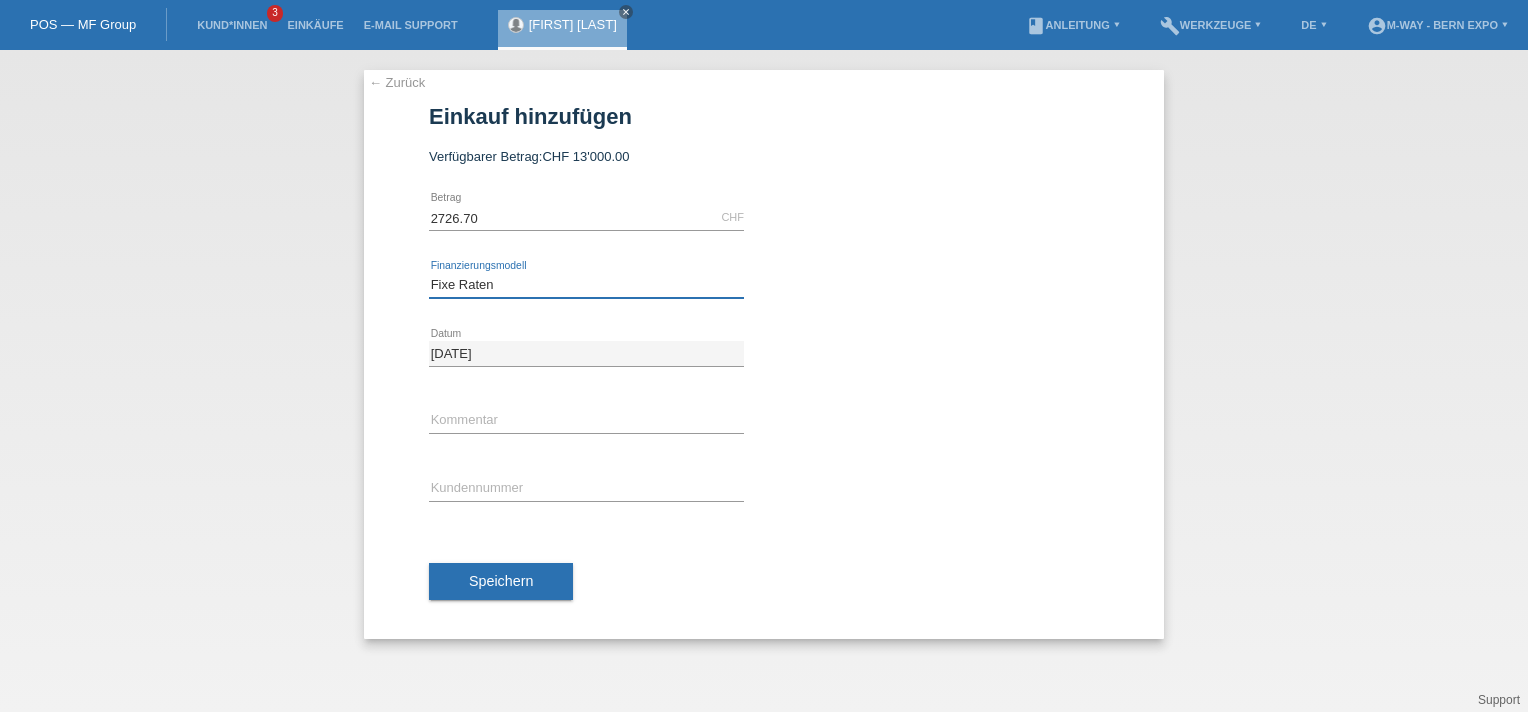 click on "Bitte auswählen
Fixe Raten
Kauf auf Rechnung mit Teilzahlungsoption" at bounding box center (586, 285) 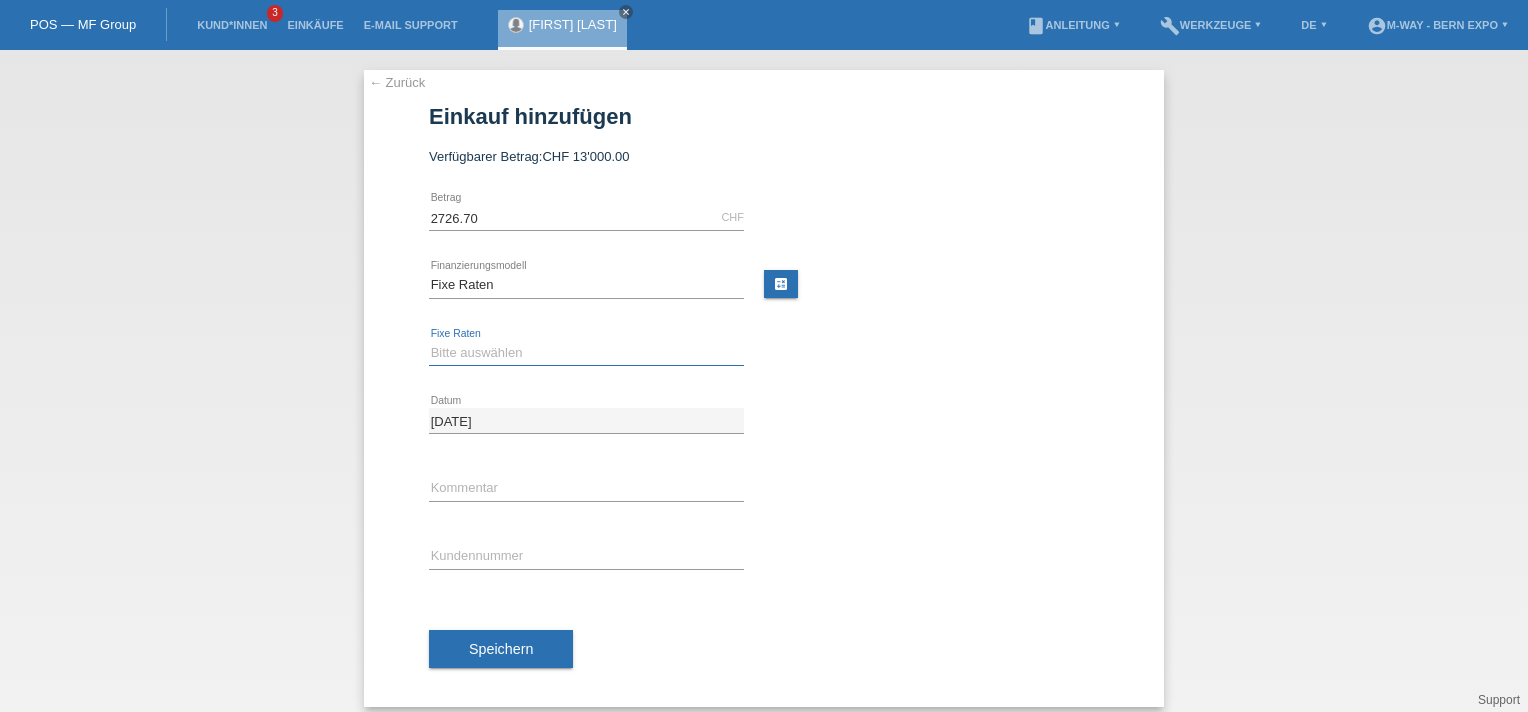 click on "Bitte auswählen
4 Raten
5 Raten
6 Raten
7 Raten
8 Raten
9 Raten
10 Raten
11 Raten" at bounding box center [586, 353] 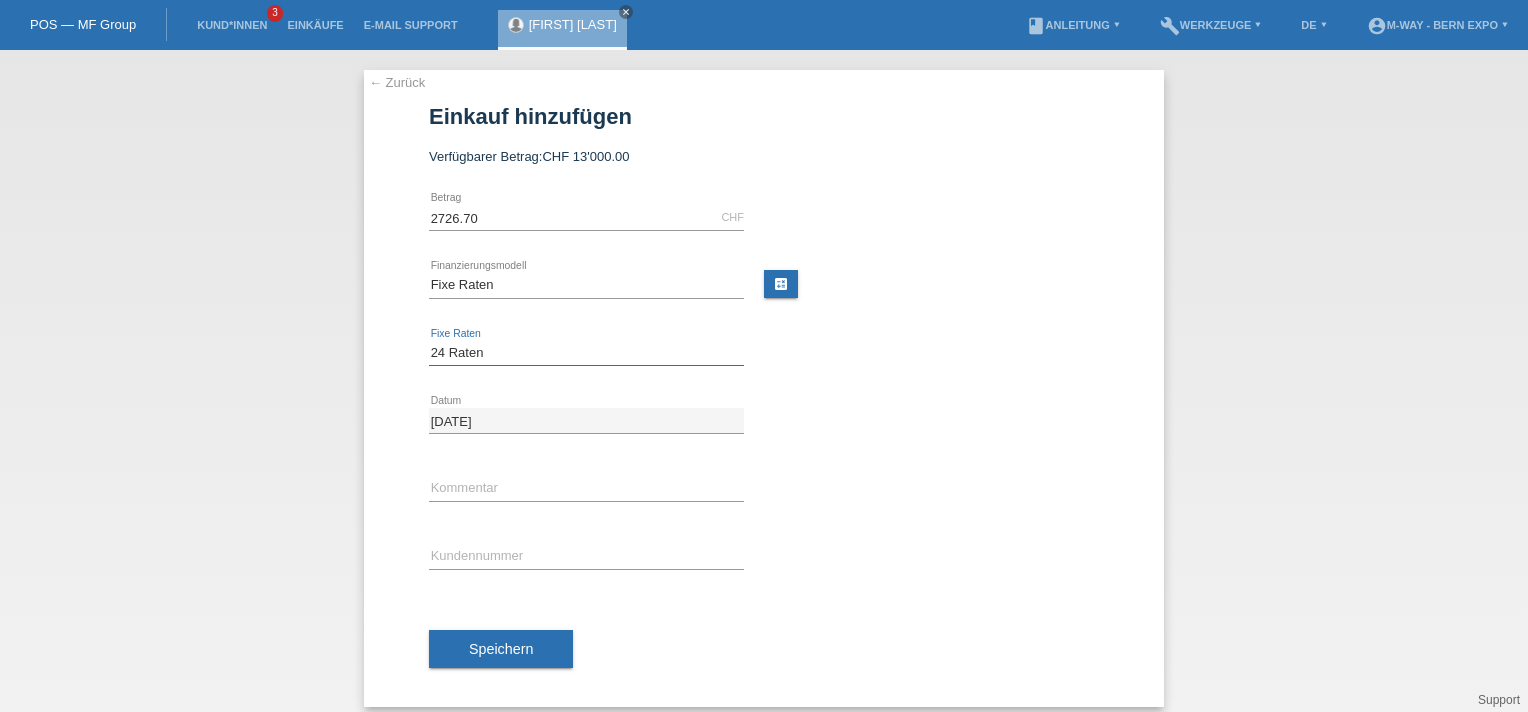 click on "Bitte auswählen
4 Raten
5 Raten
6 Raten
7 Raten
8 Raten
9 Raten
10 Raten
11 Raten" at bounding box center [586, 353] 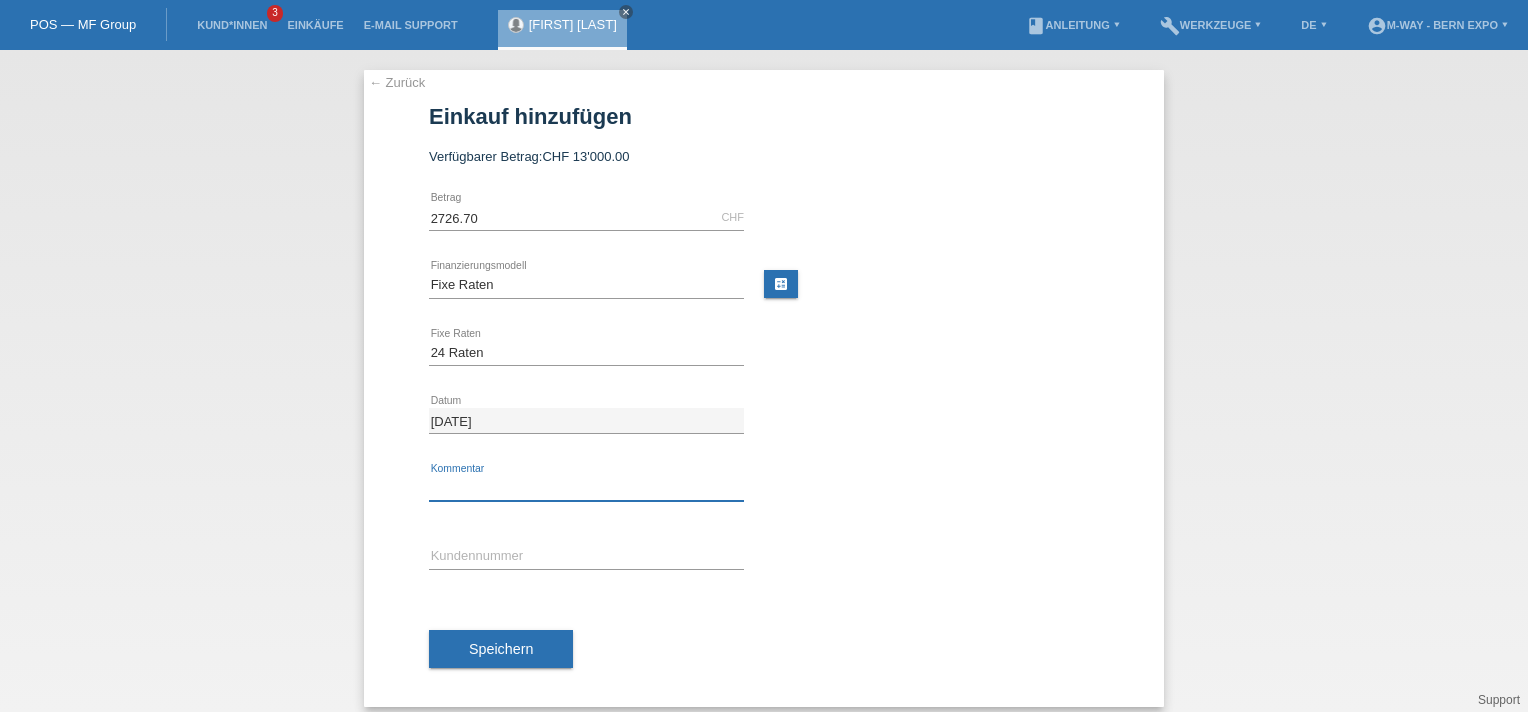 click at bounding box center [586, 488] 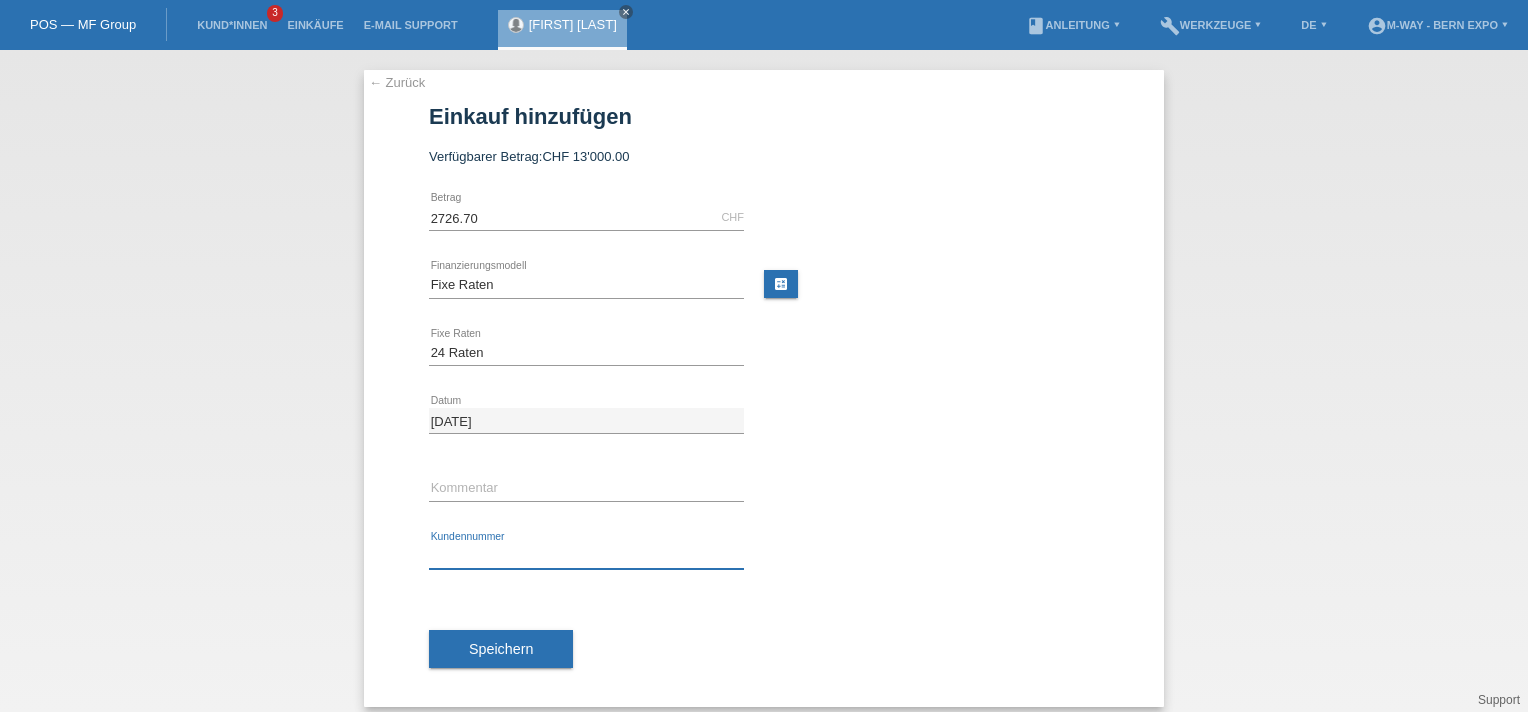 click at bounding box center [586, 556] 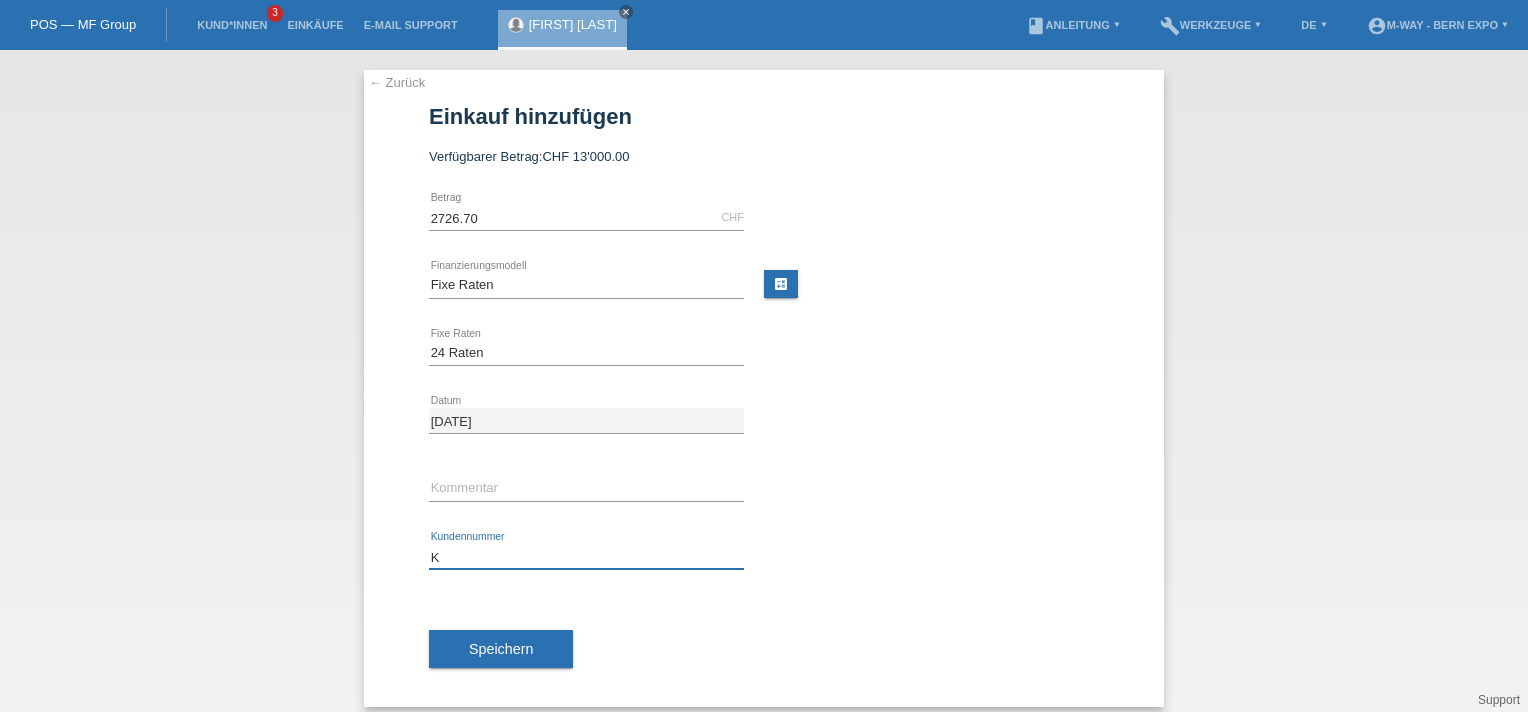 type on "K" 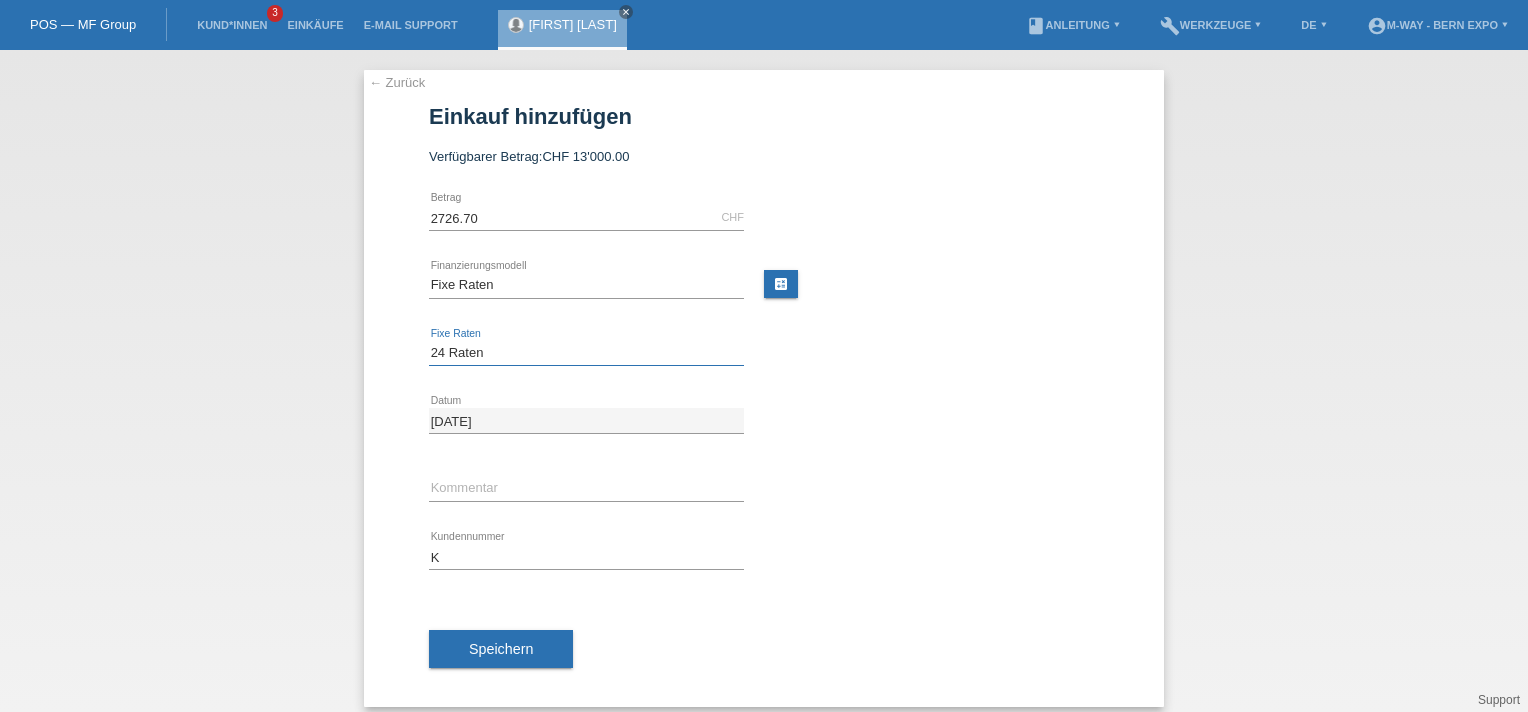 click on "Bitte auswählen
4 Raten
5 Raten
6 Raten
7 Raten
8 Raten
9 Raten
10 Raten
11 Raten" at bounding box center [586, 353] 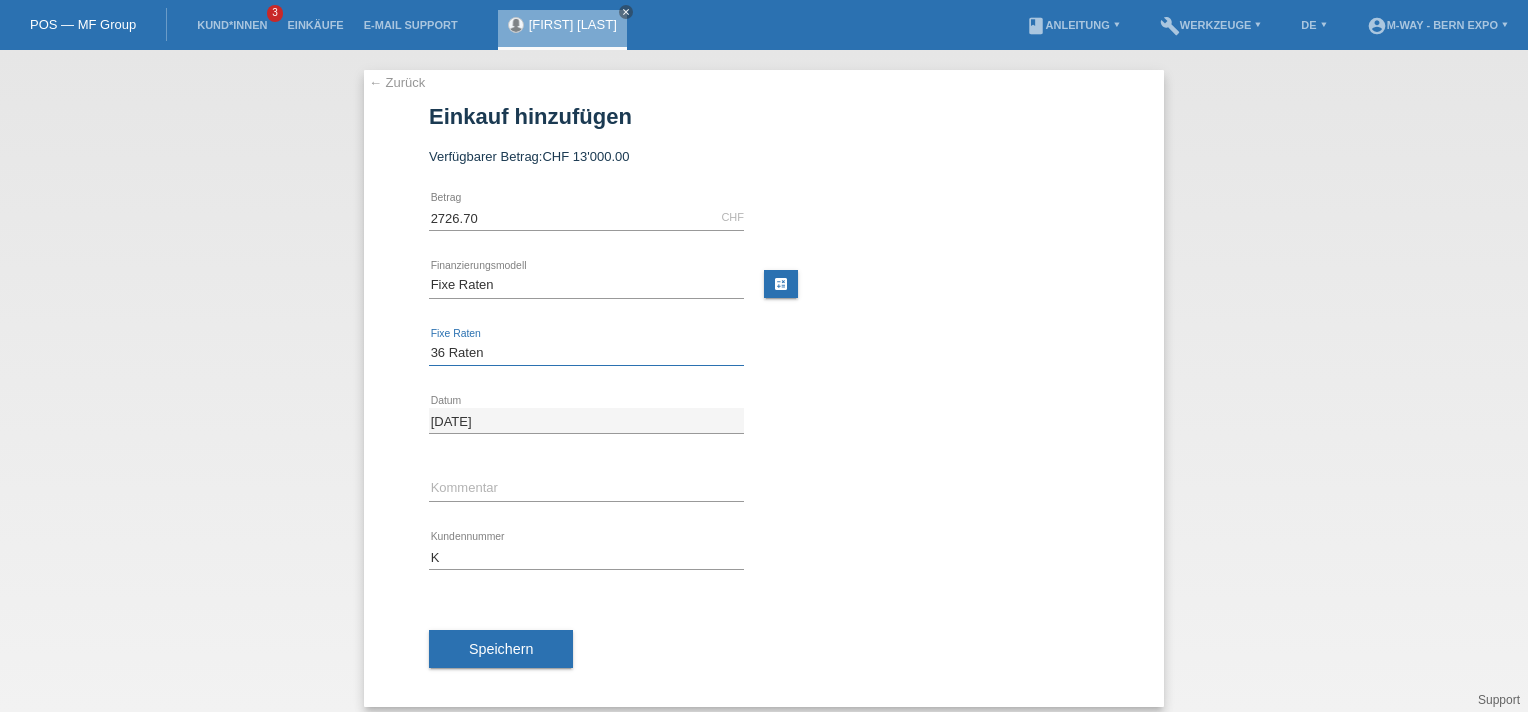 click on "Bitte auswählen
4 Raten
5 Raten
6 Raten
7 Raten
8 Raten
9 Raten
10 Raten
11 Raten" at bounding box center (586, 353) 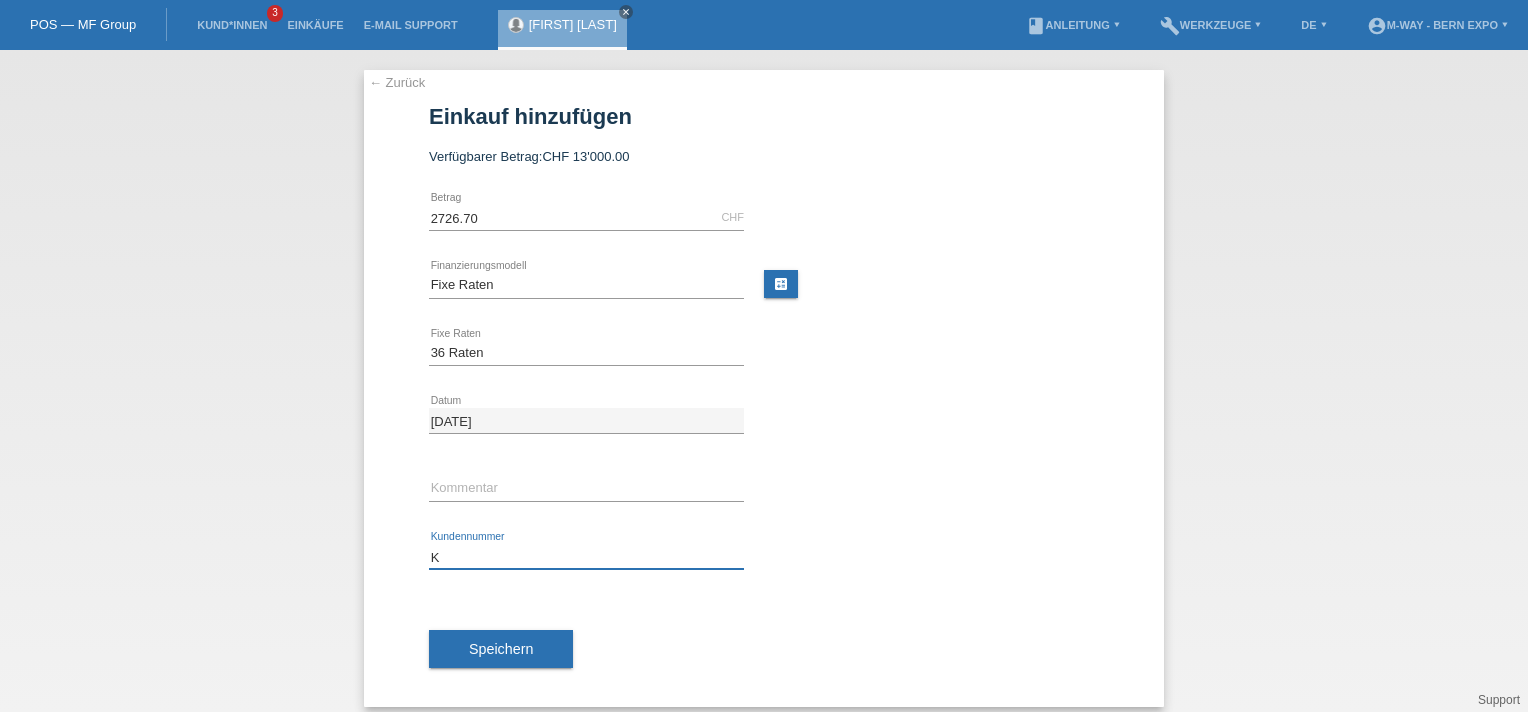 click on "K" at bounding box center [586, 556] 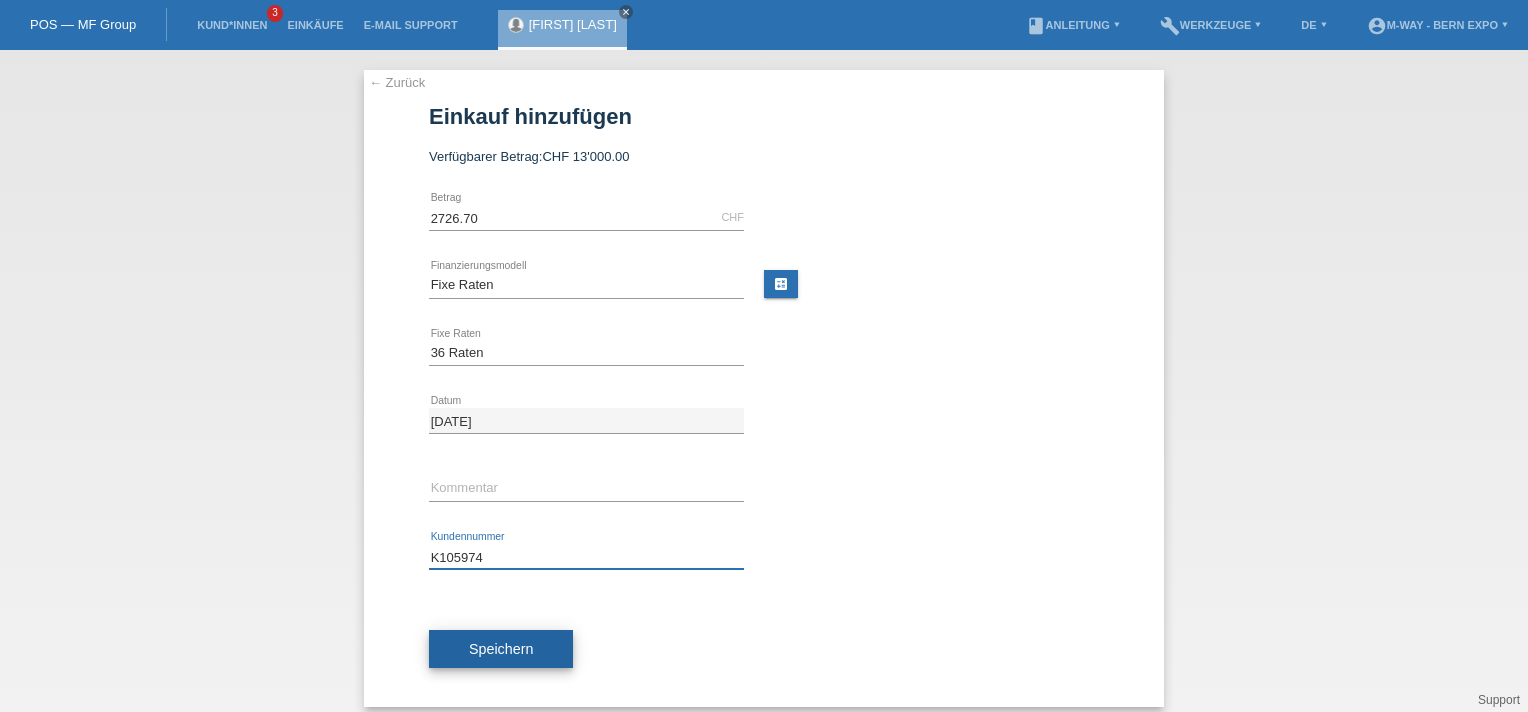 type on "K105974" 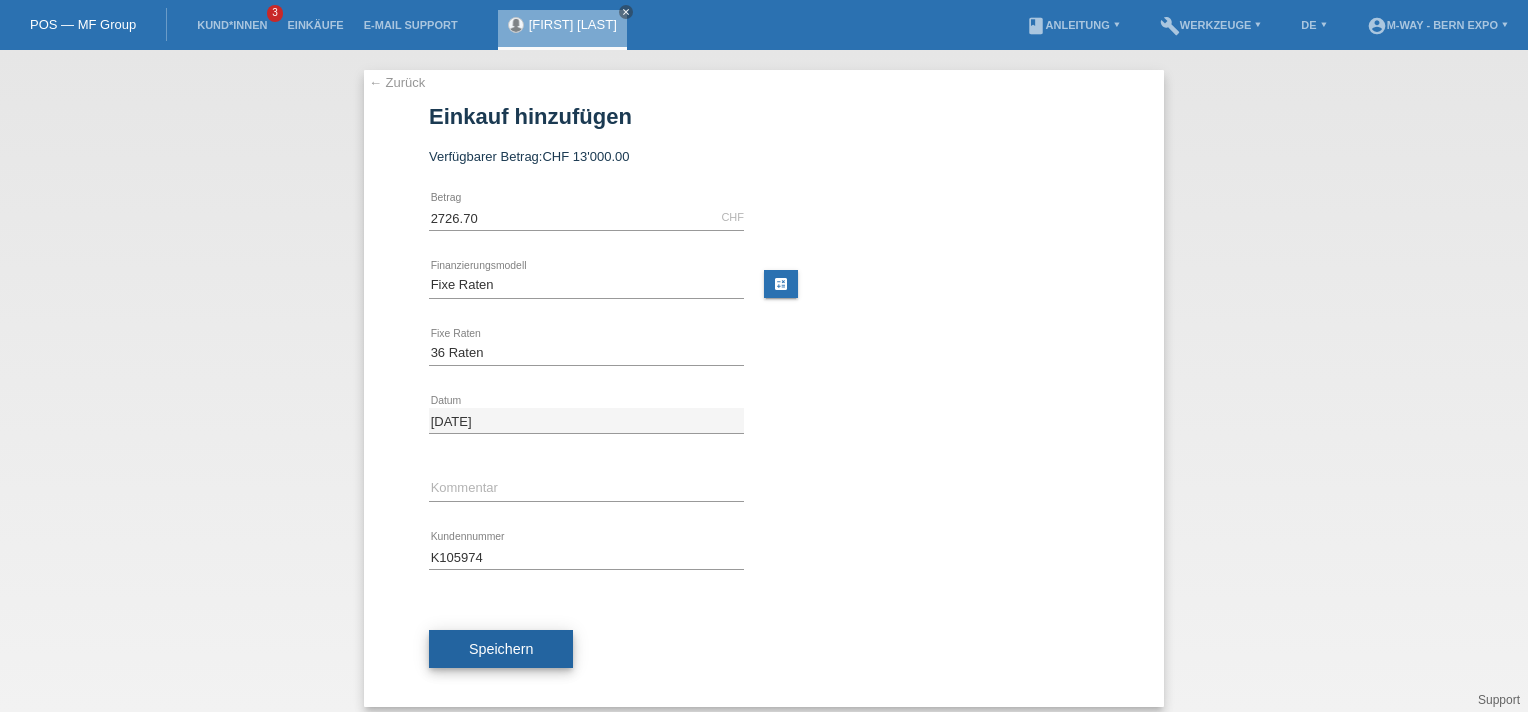 click on "Speichern" at bounding box center (501, 649) 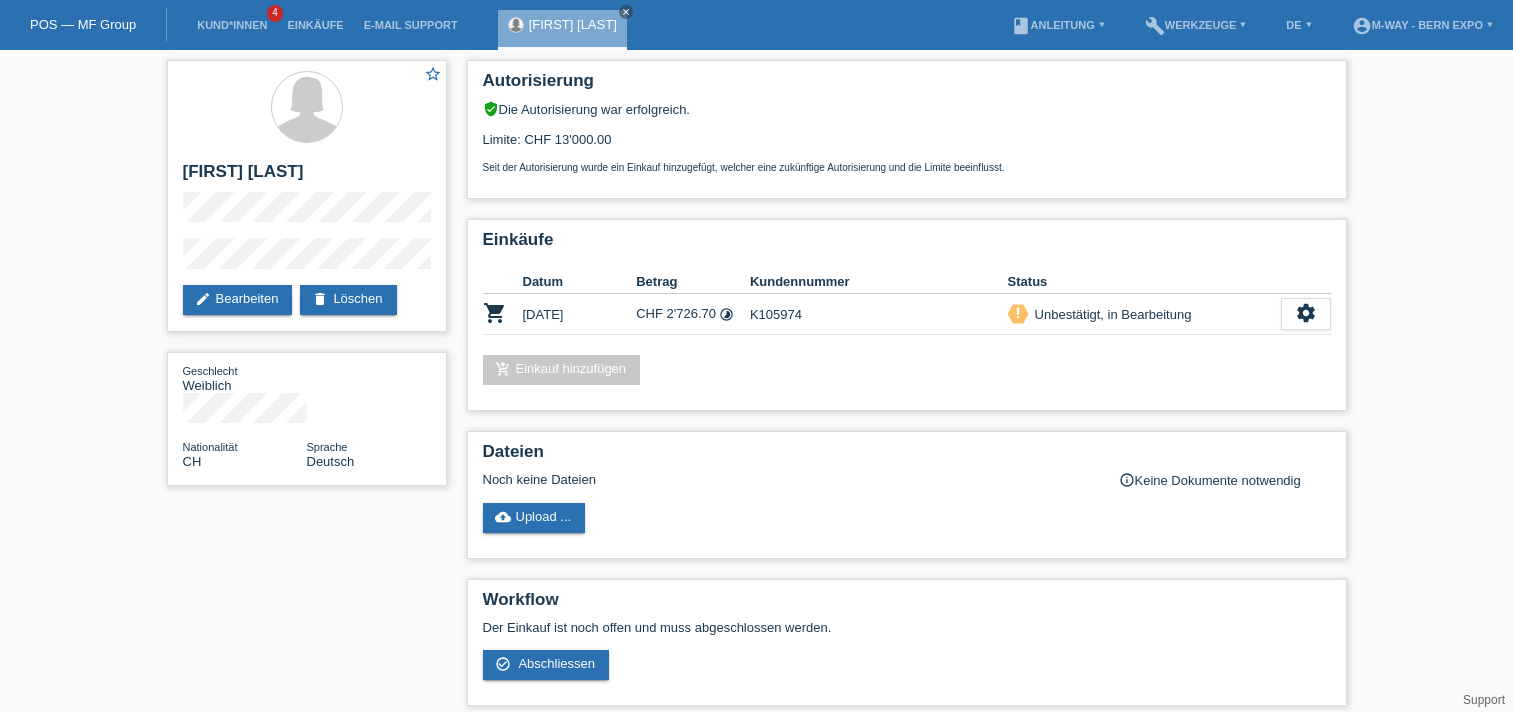scroll, scrollTop: 0, scrollLeft: 0, axis: both 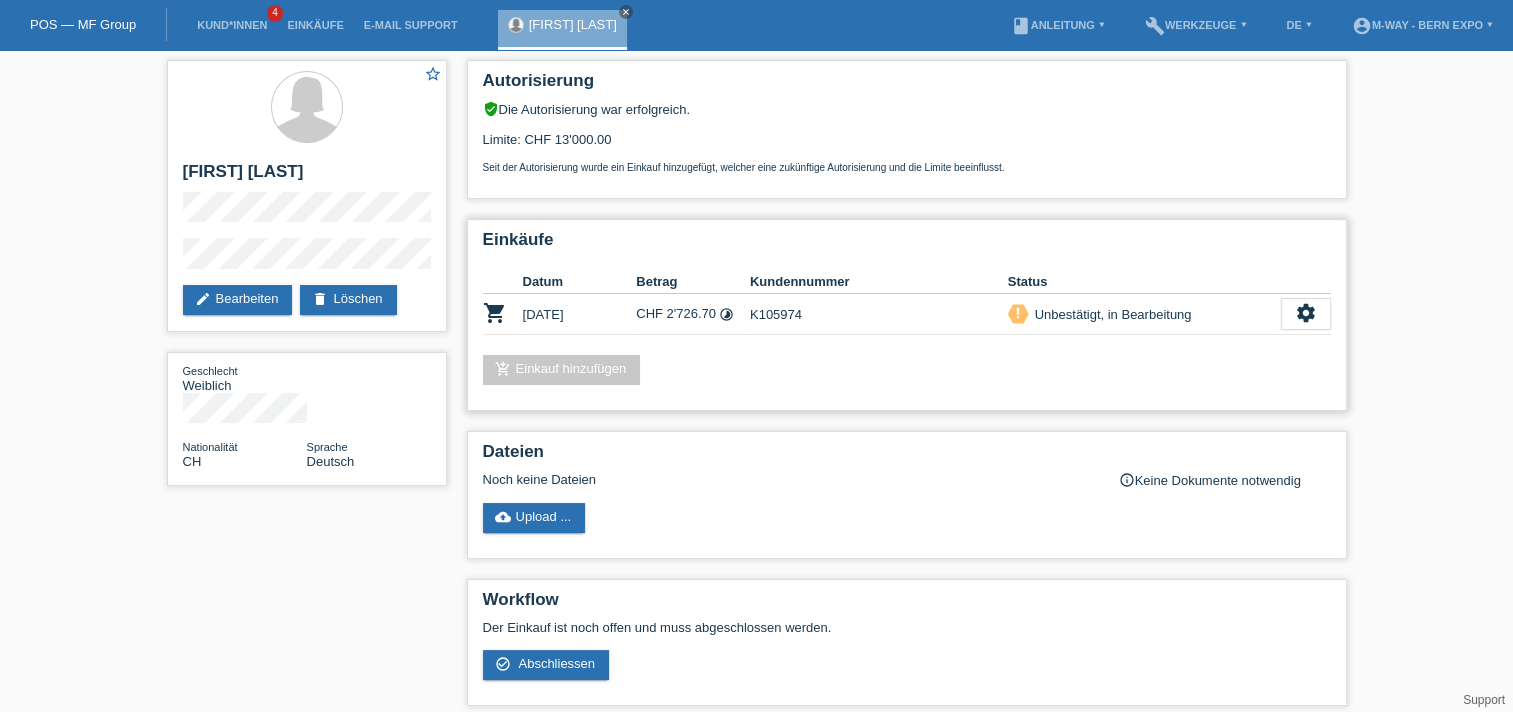 click on "Unbestätigt, in Bearbeitung" at bounding box center [1110, 314] 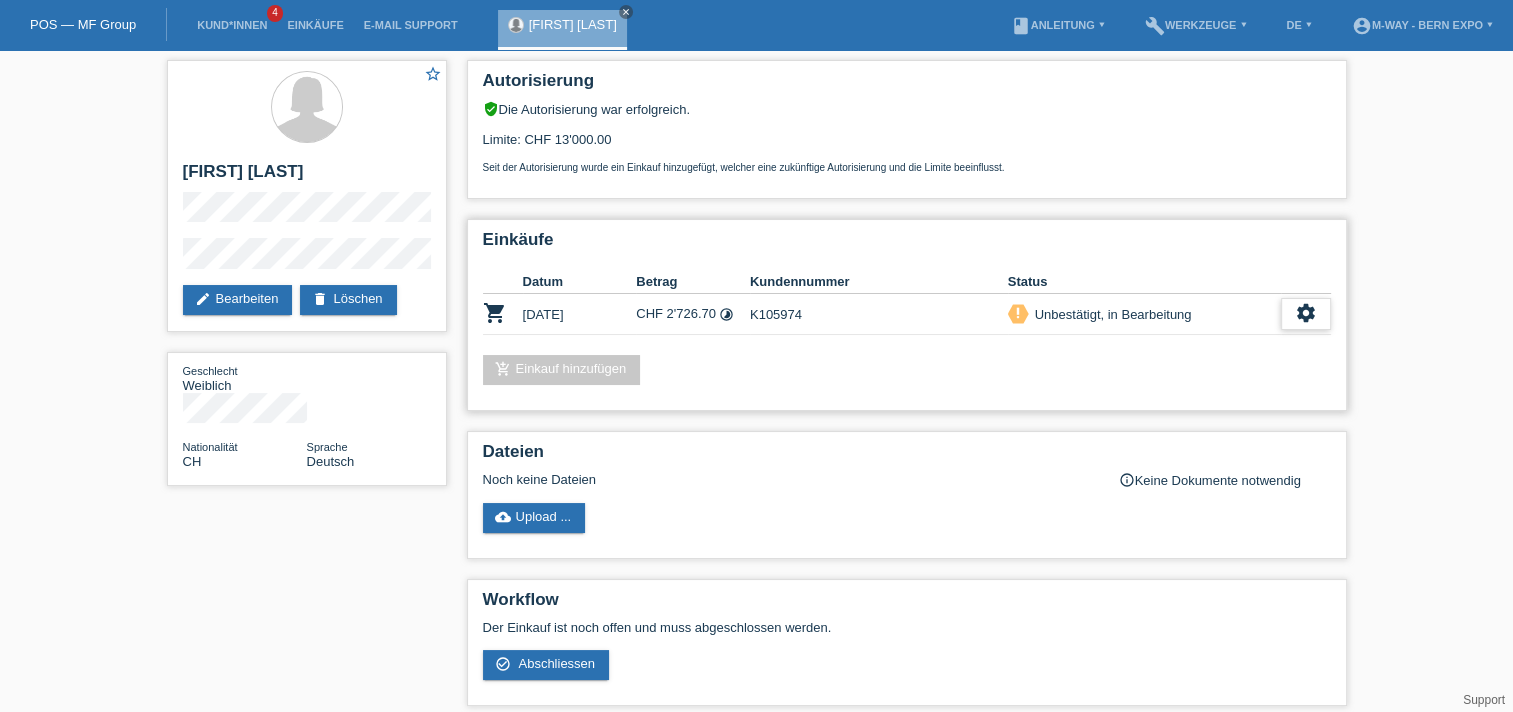 click on "settings" at bounding box center (1306, 313) 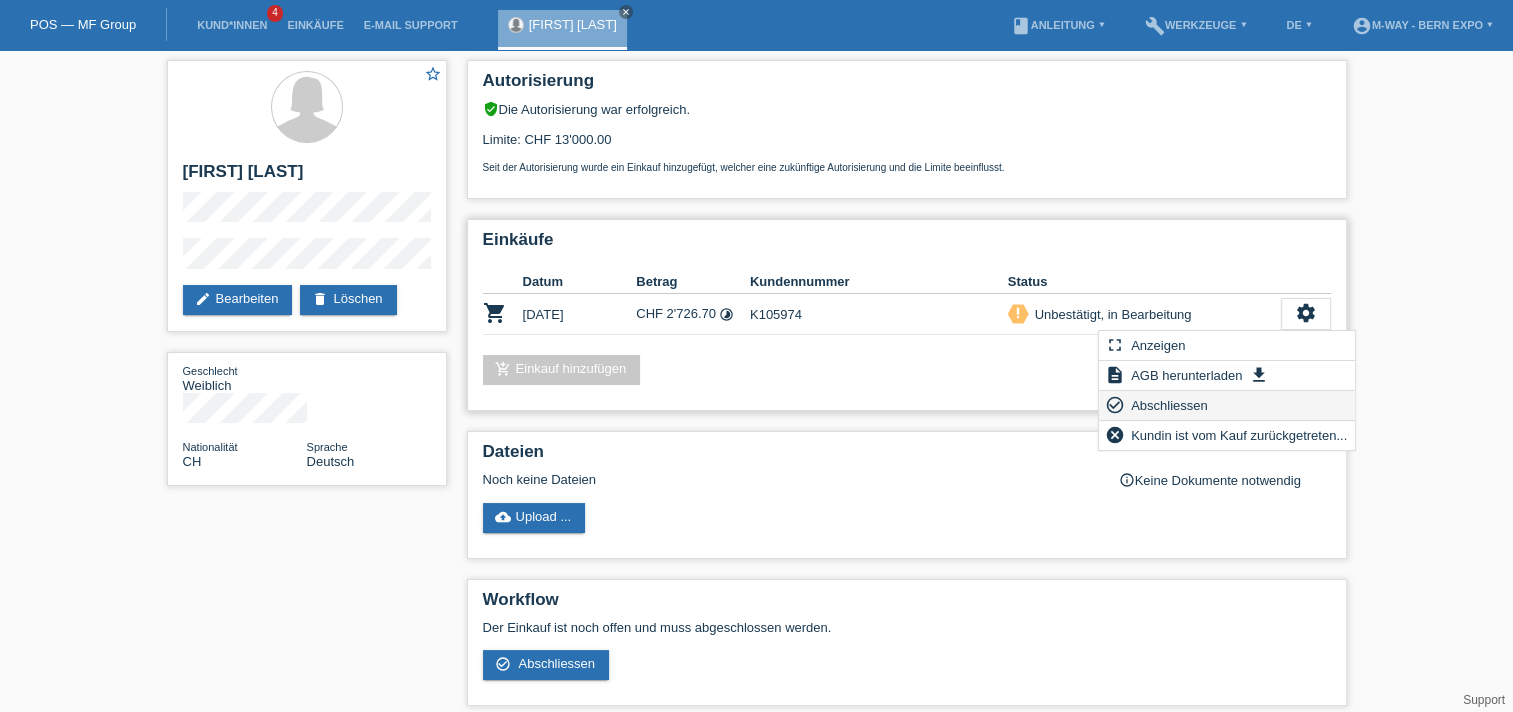 click on "check_circle_outline   Abschliessen" at bounding box center (1227, 406) 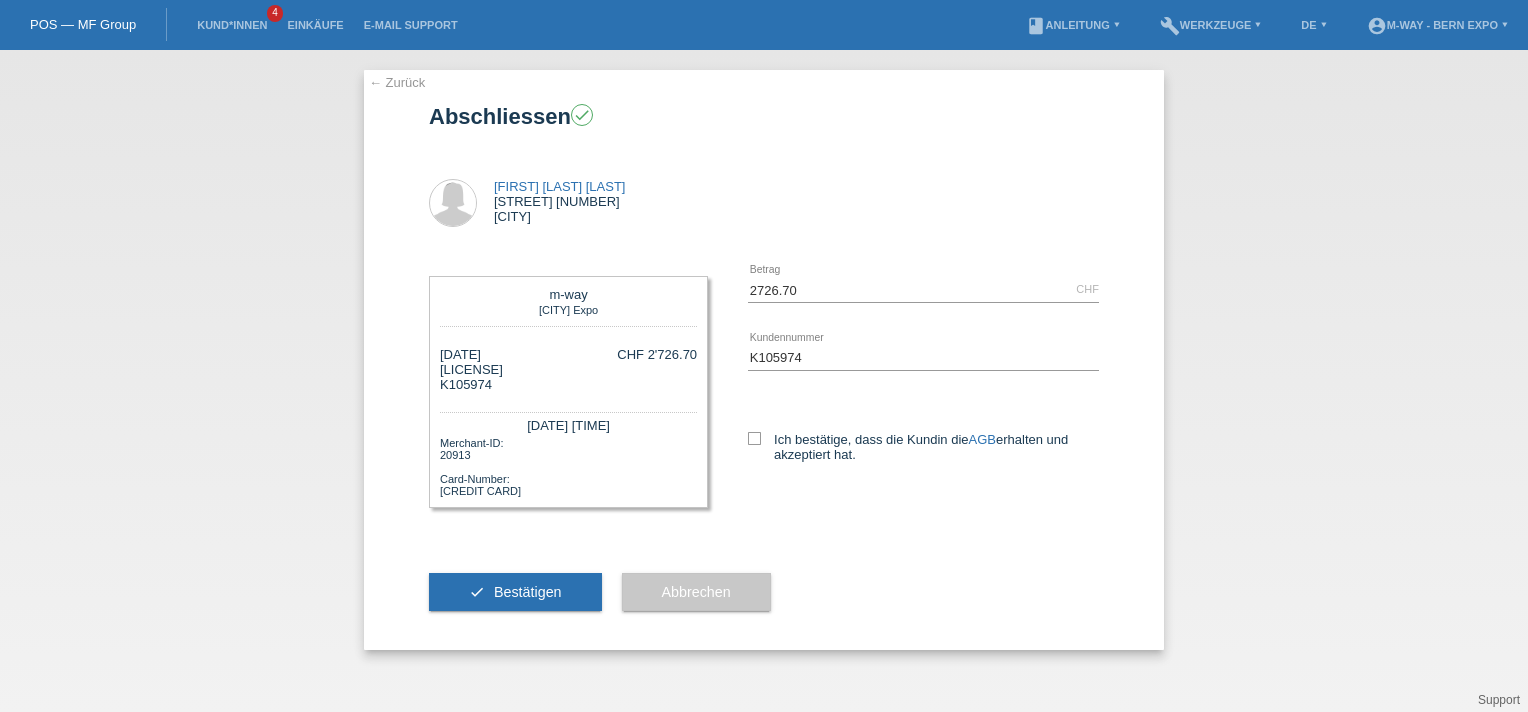 scroll, scrollTop: 0, scrollLeft: 0, axis: both 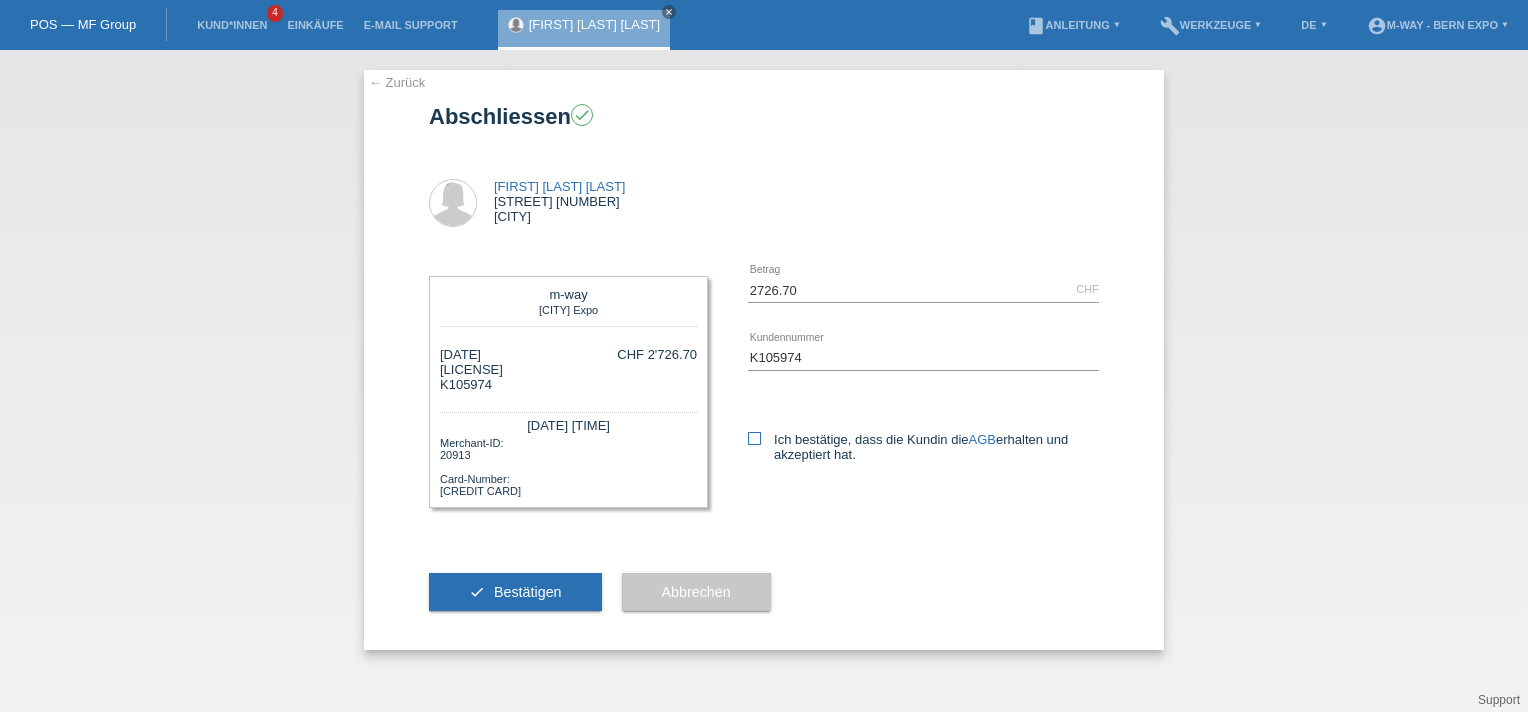 click at bounding box center (754, 438) 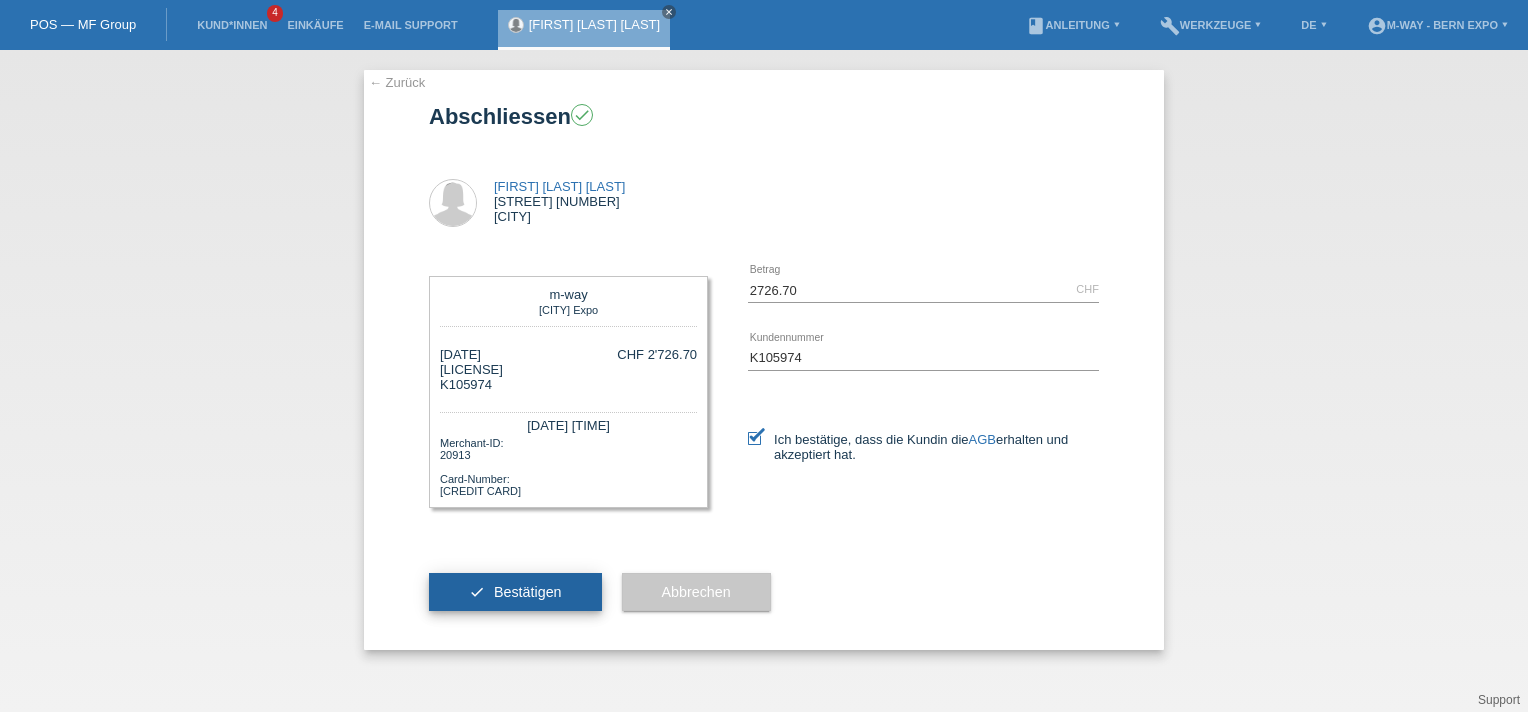 click on "Bestätigen" at bounding box center [528, 592] 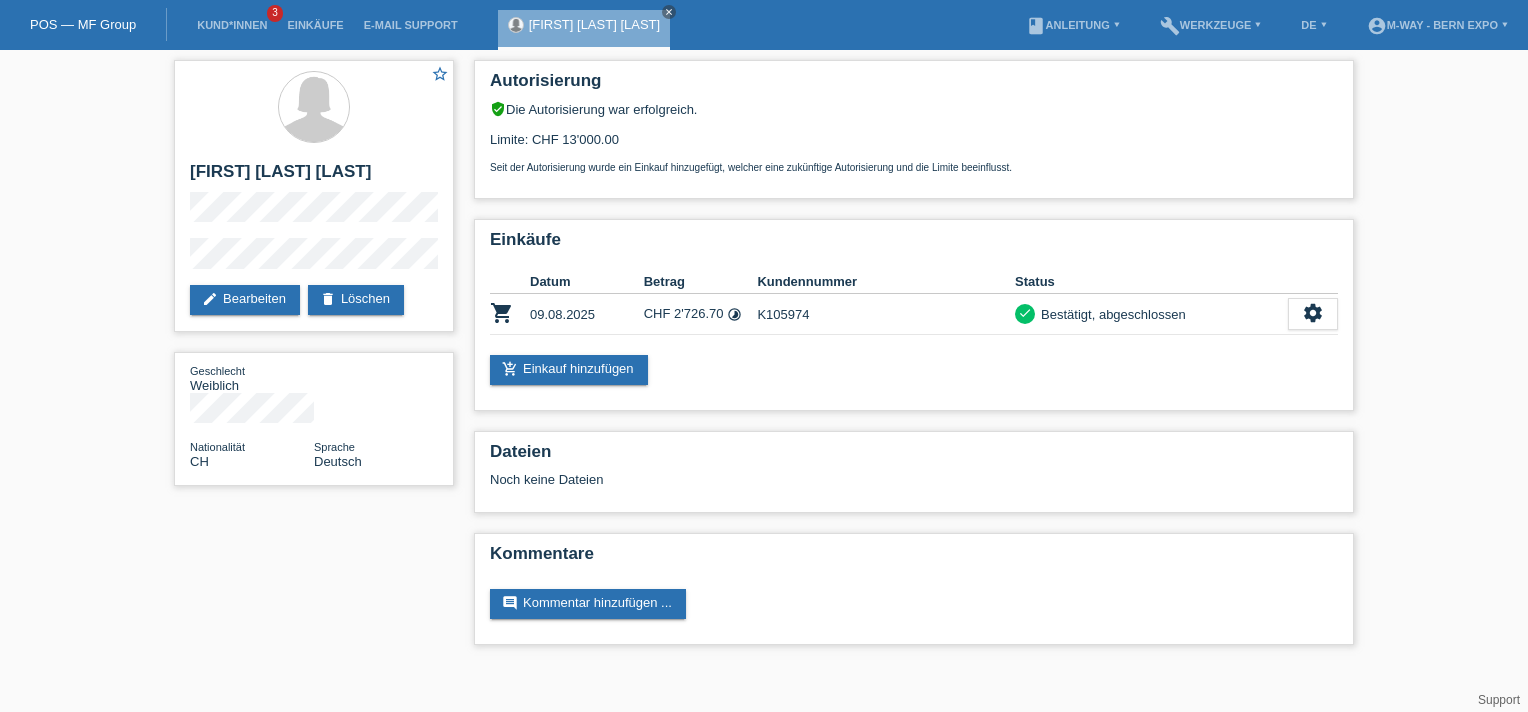 scroll, scrollTop: 0, scrollLeft: 0, axis: both 